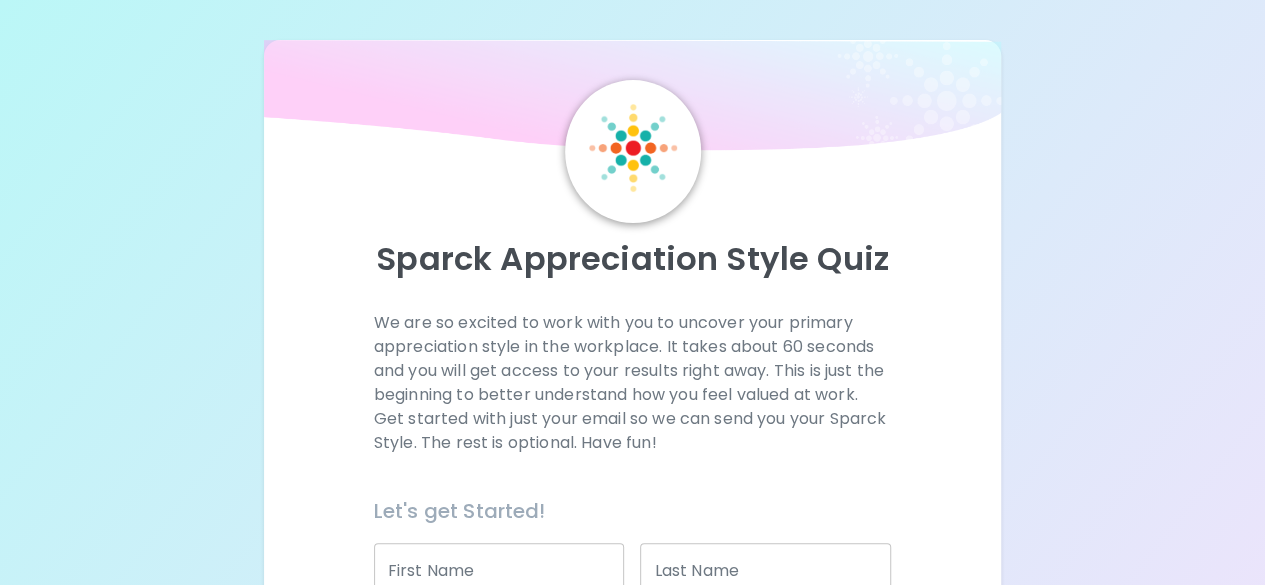 scroll, scrollTop: 183, scrollLeft: 0, axis: vertical 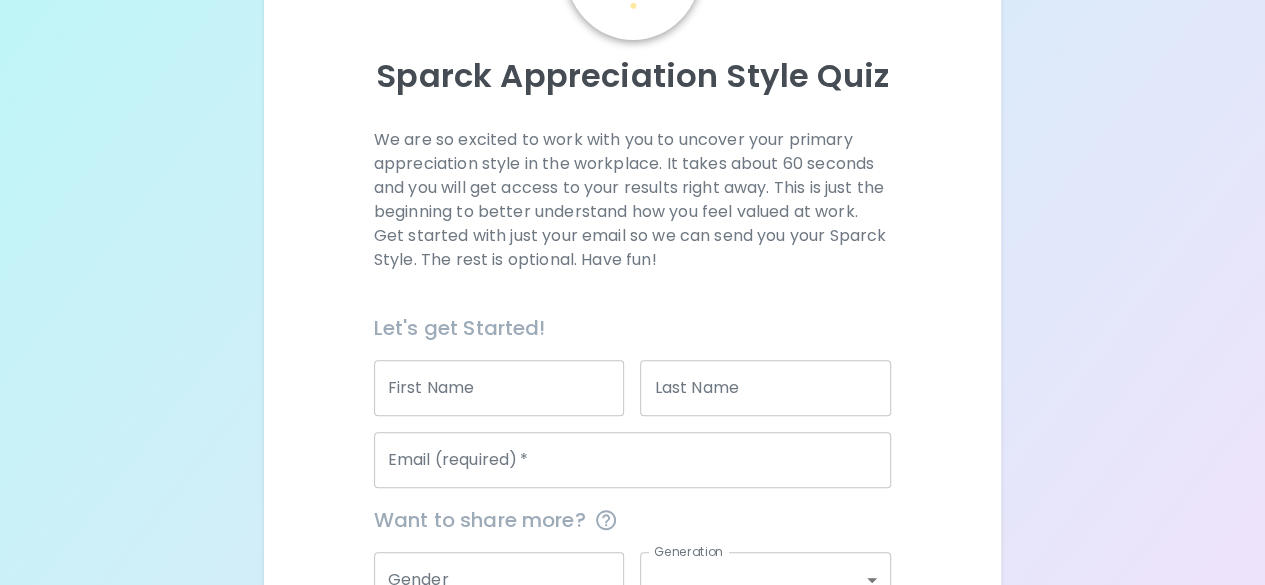 click on "First Name" at bounding box center (499, 388) 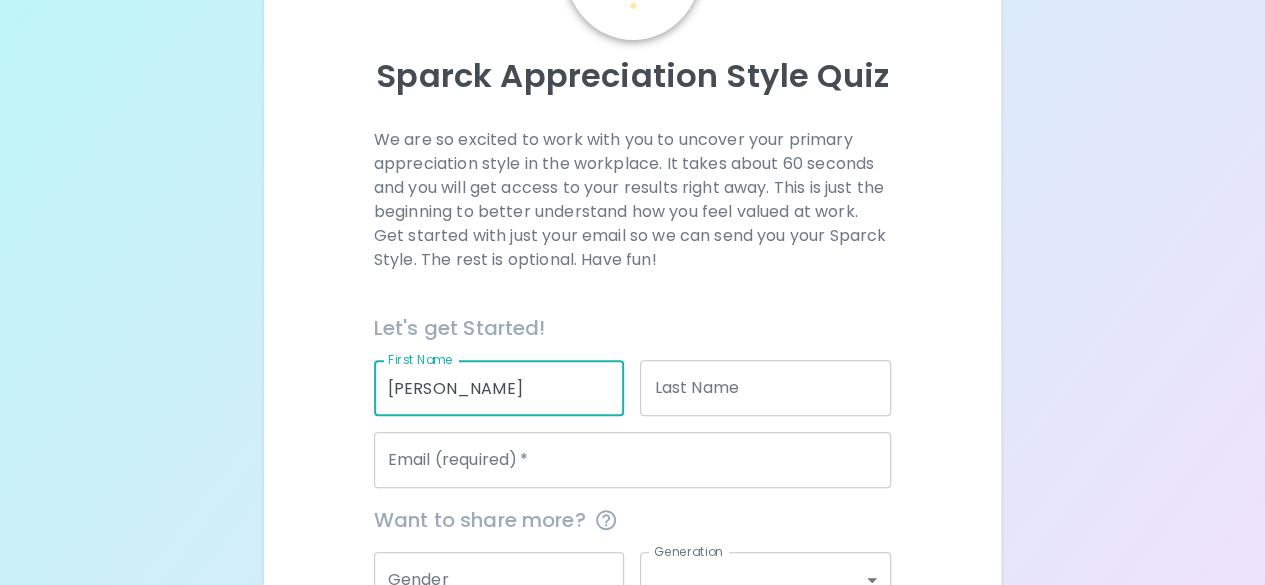 type on "[PERSON_NAME]" 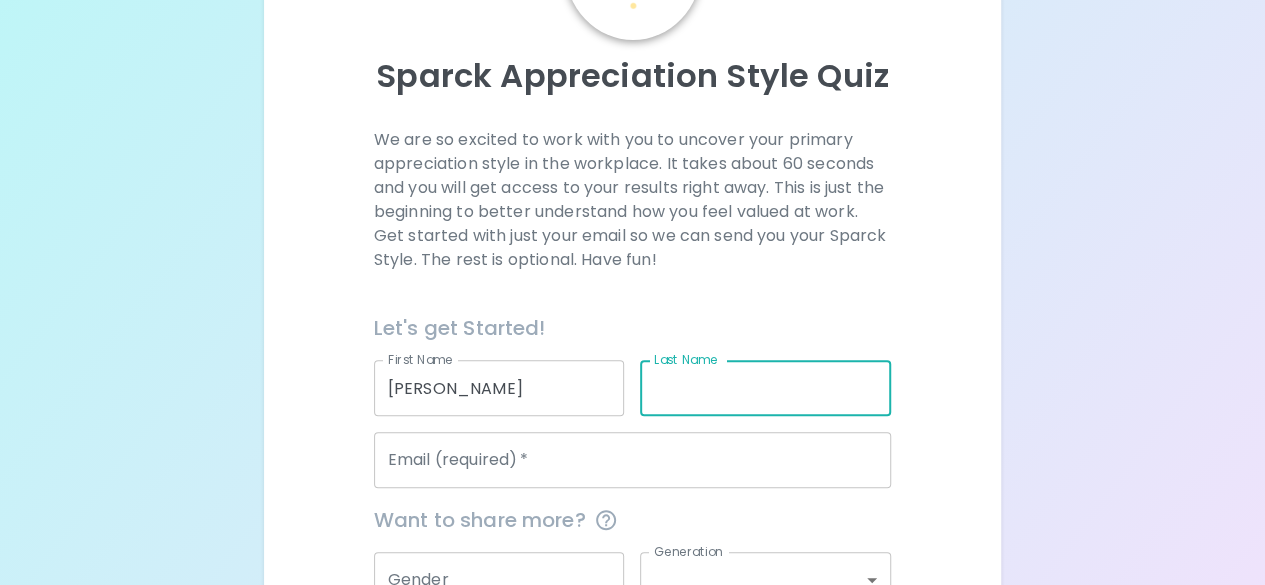 click on "Last Name" at bounding box center [765, 388] 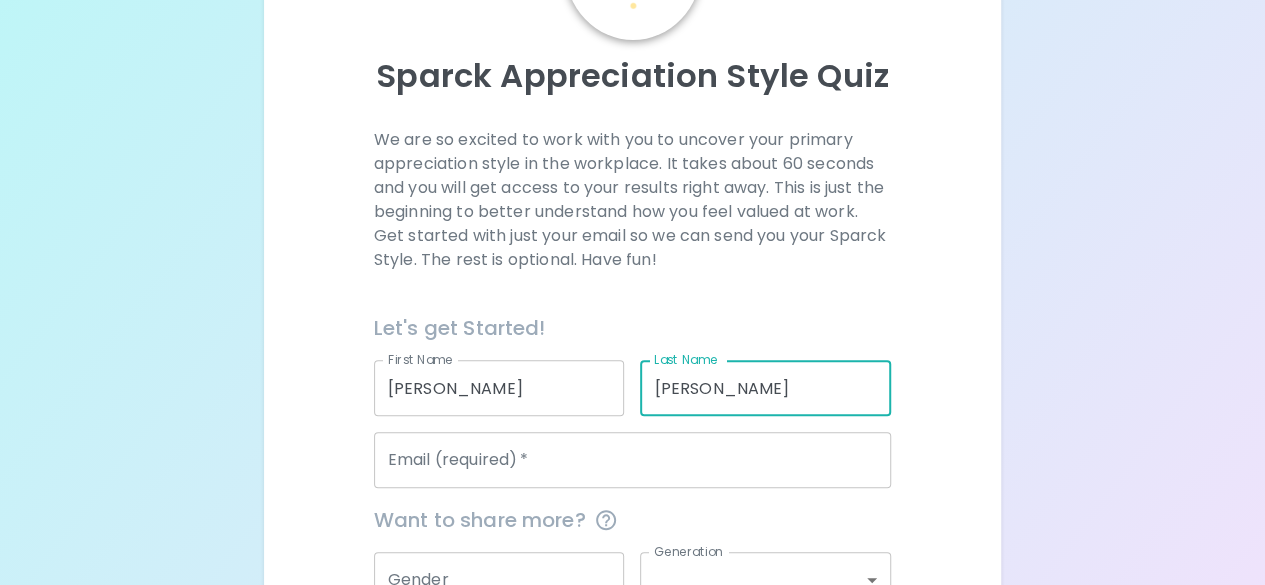 type on "[PERSON_NAME]" 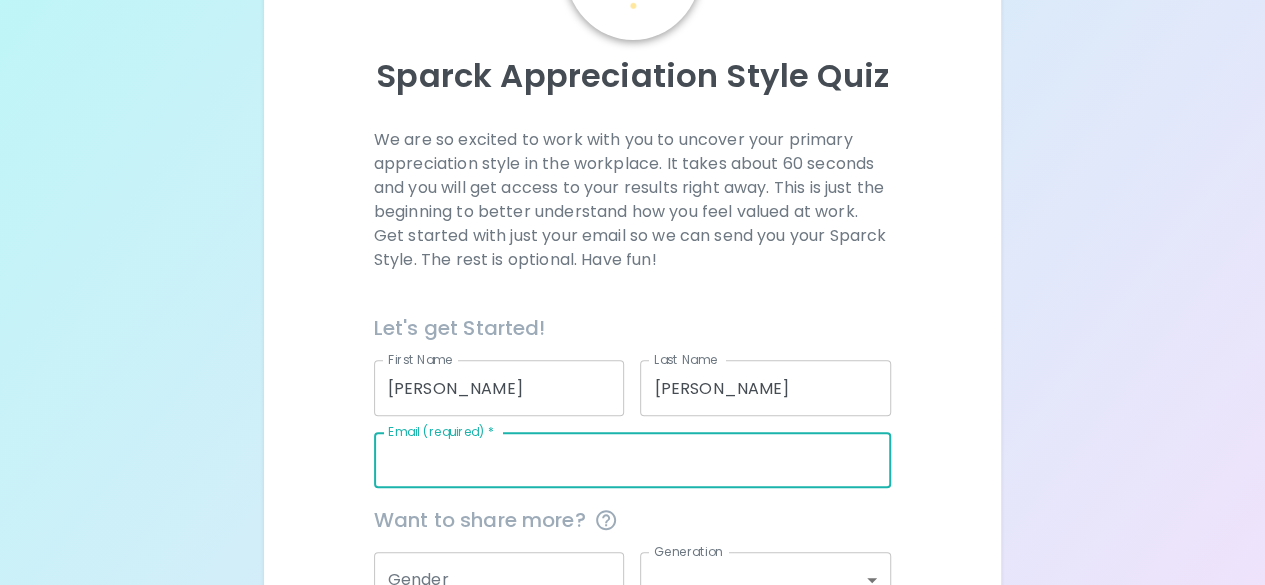 click on "Email (required)   *" at bounding box center [632, 460] 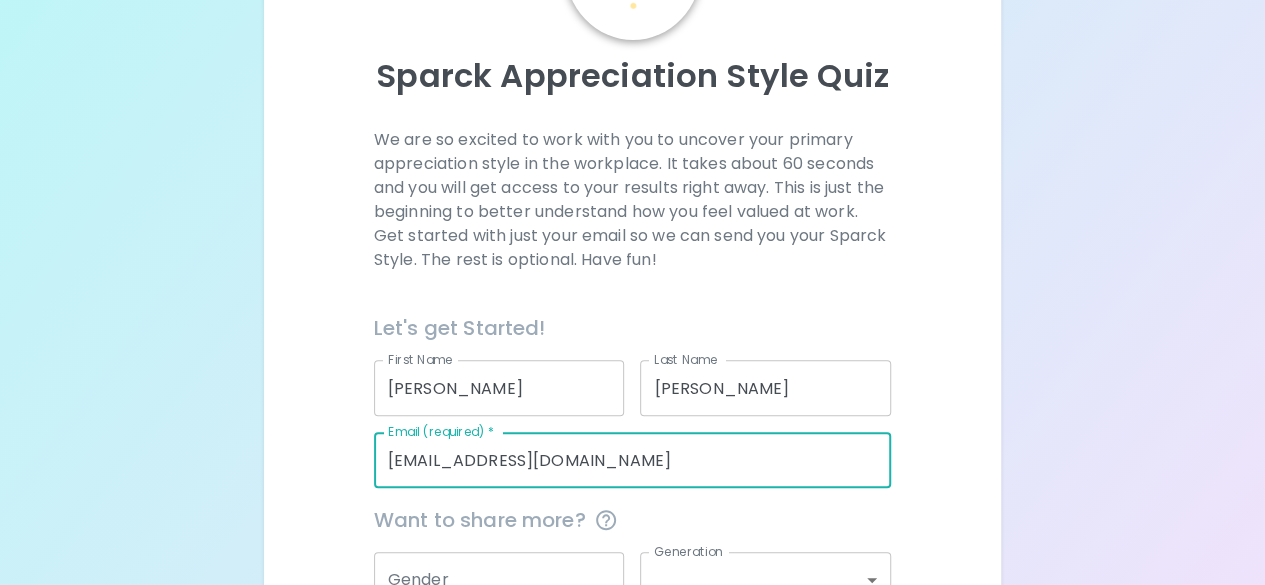 scroll, scrollTop: 391, scrollLeft: 0, axis: vertical 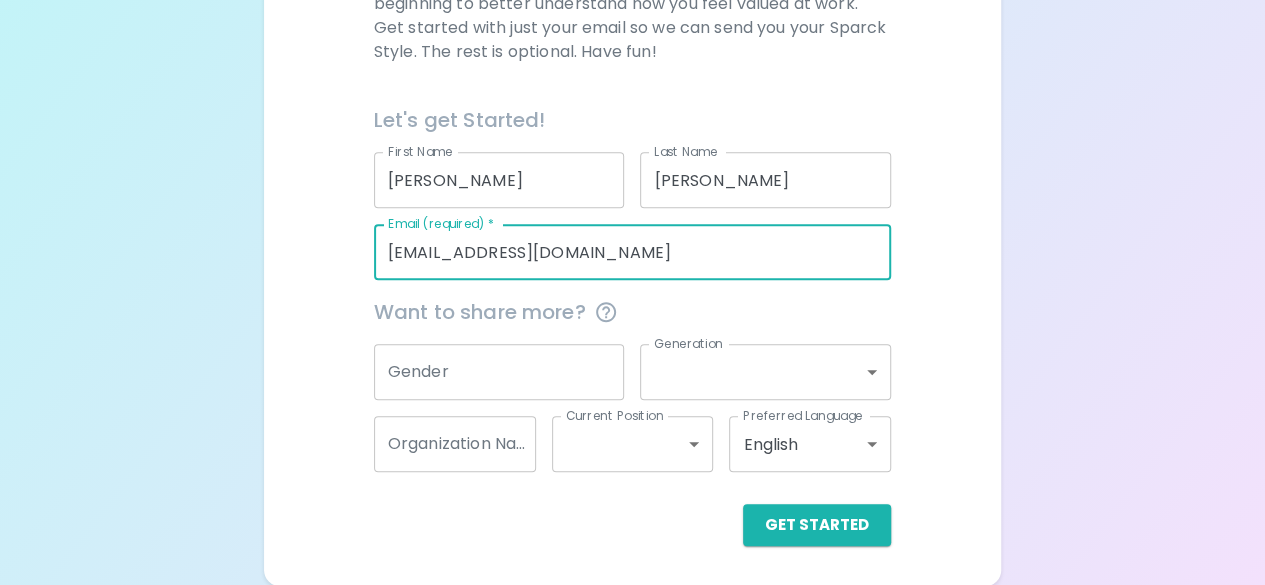 type on "[EMAIL_ADDRESS][DOMAIN_NAME]" 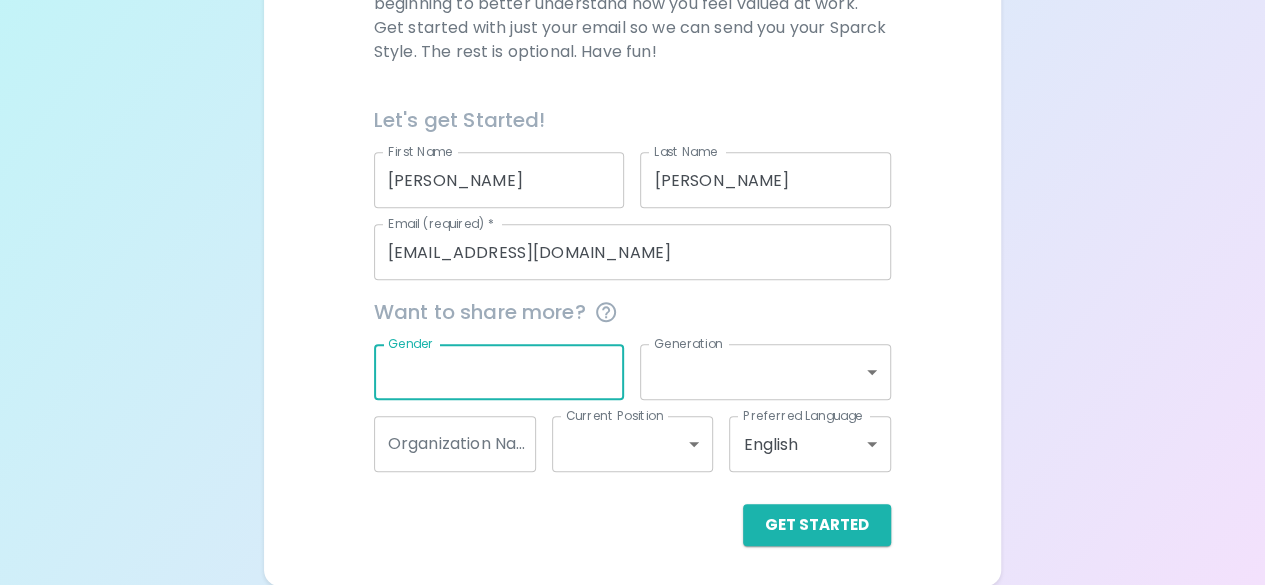 click on "Gender" at bounding box center [499, 372] 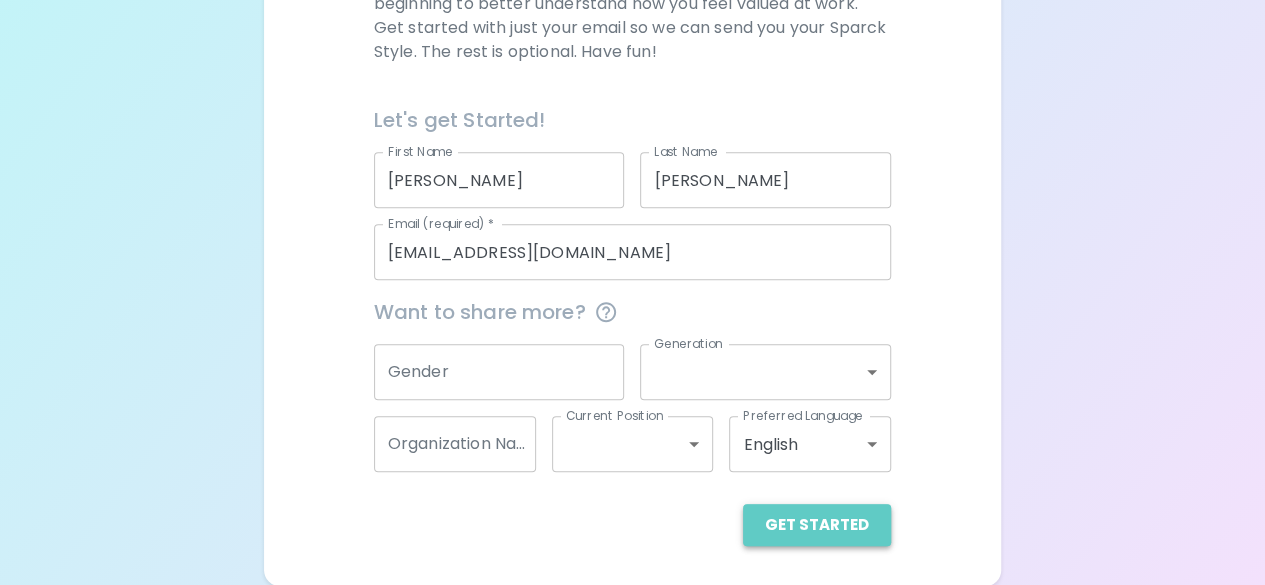 click on "Get Started" at bounding box center [817, 525] 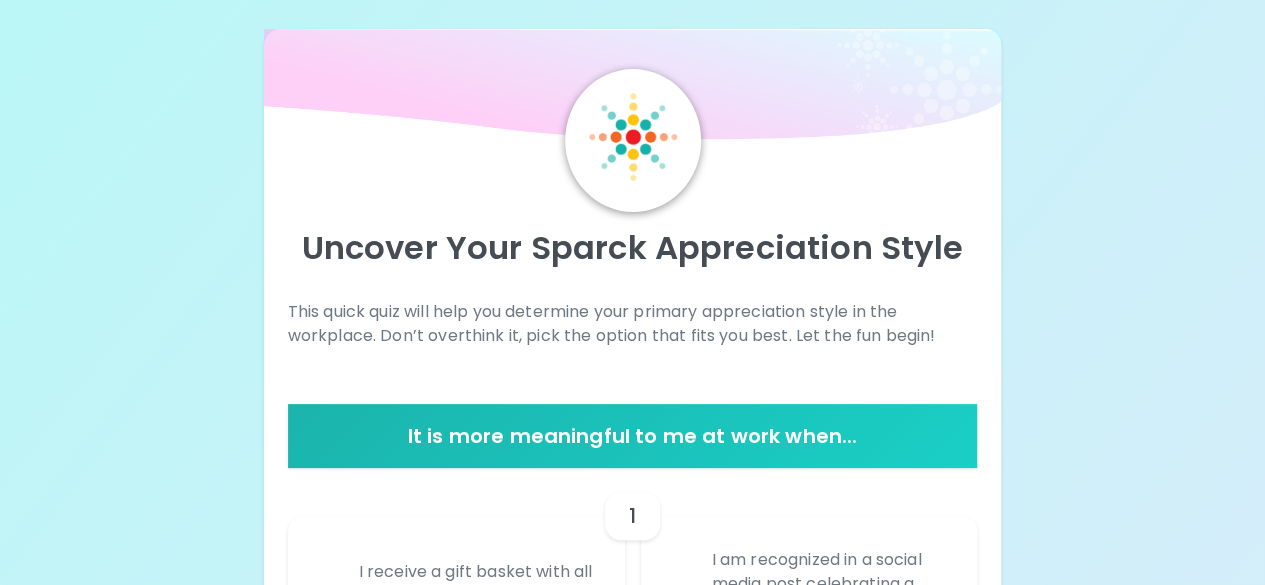 scroll, scrollTop: 0, scrollLeft: 0, axis: both 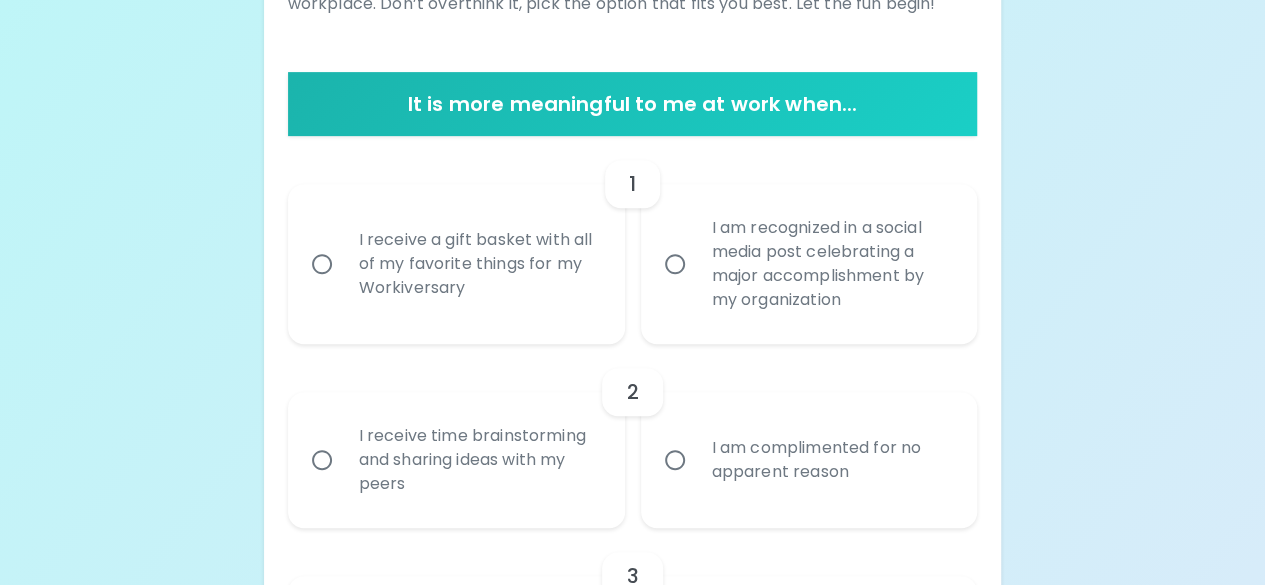 click on "I receive a gift basket with all of my favorite things for my Workiversary" at bounding box center (478, 264) 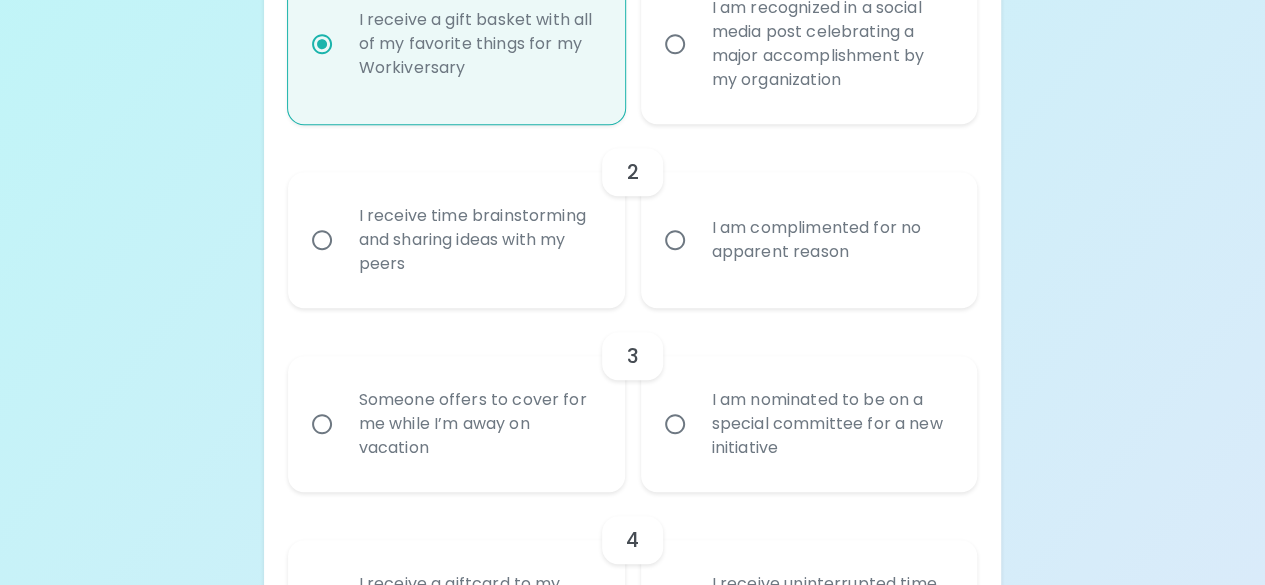 scroll, scrollTop: 564, scrollLeft: 0, axis: vertical 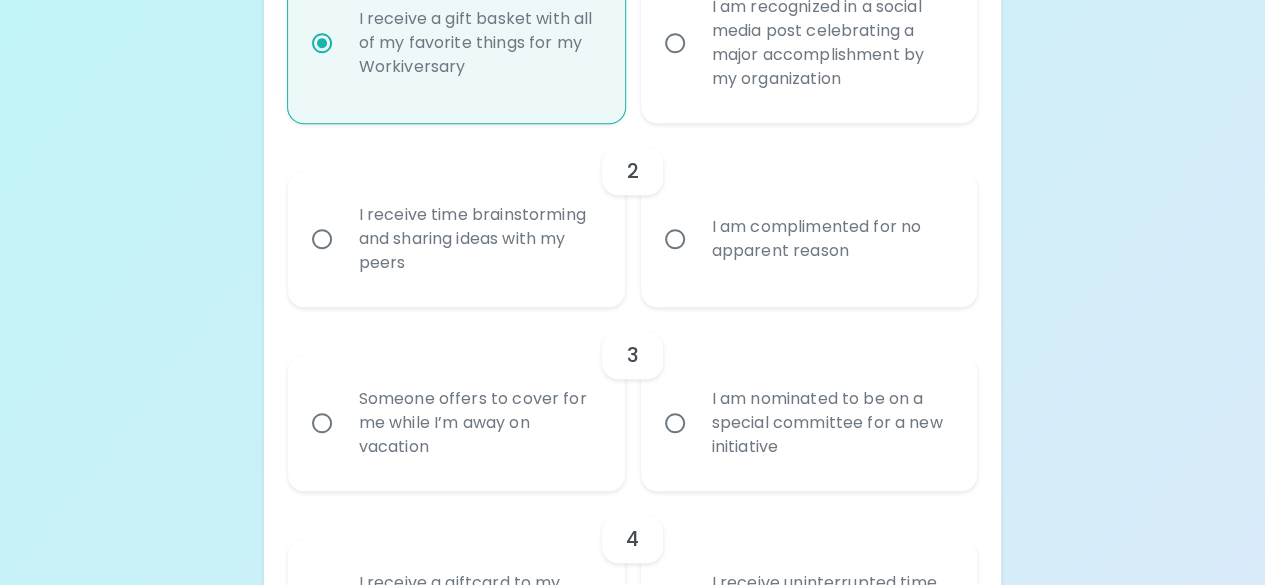 click on "2" at bounding box center [633, 171] 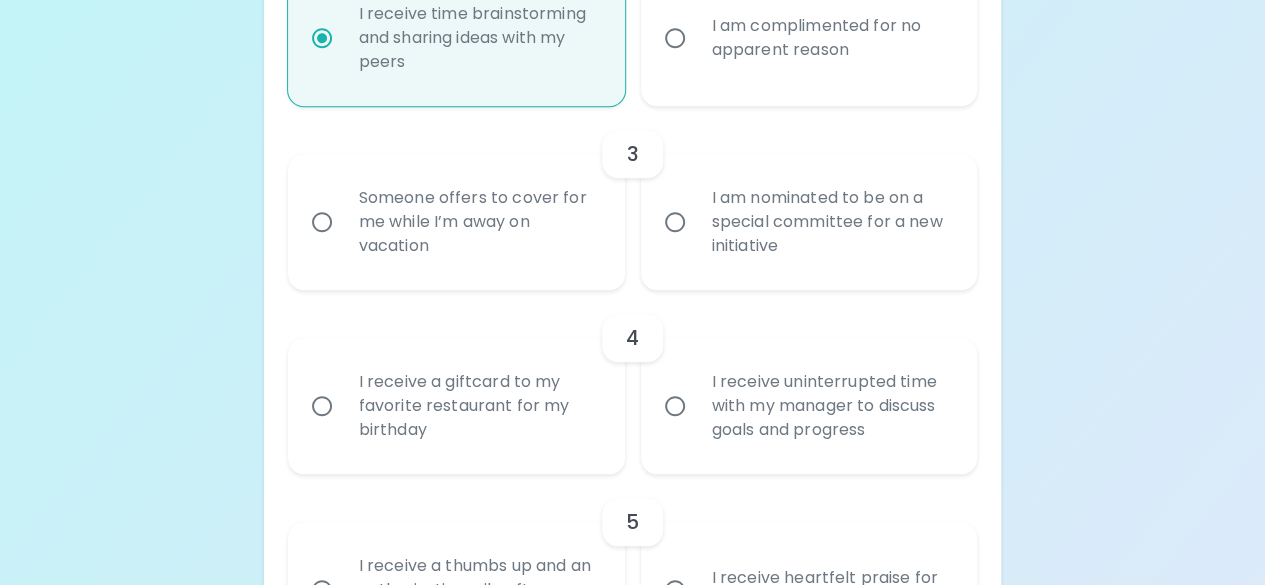 scroll, scrollTop: 766, scrollLeft: 0, axis: vertical 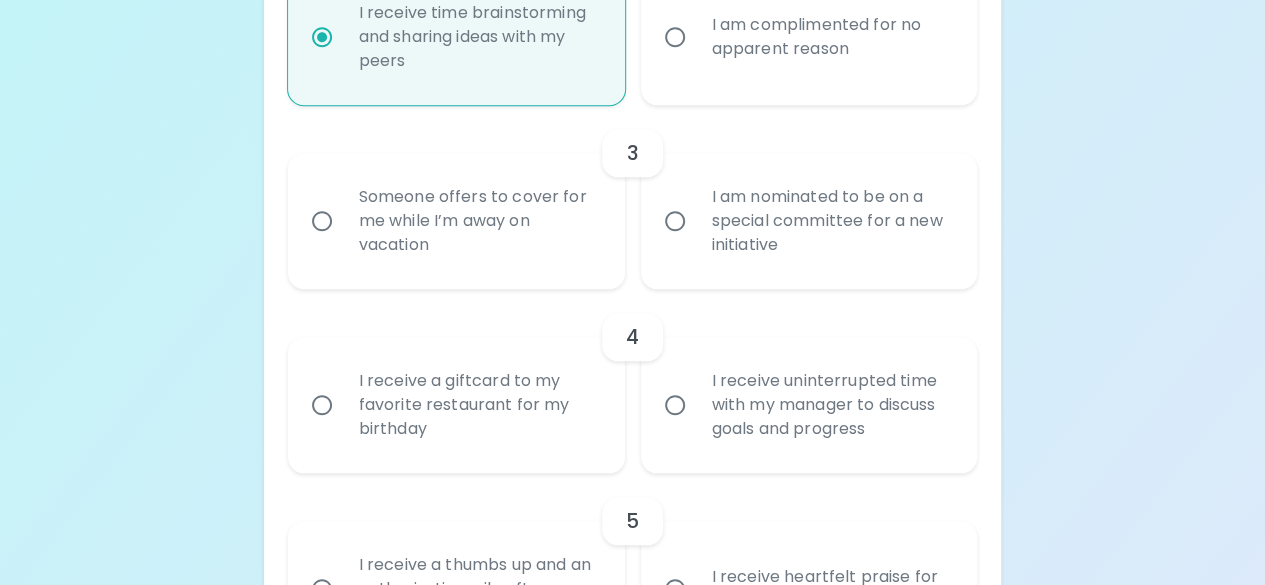 radio on "true" 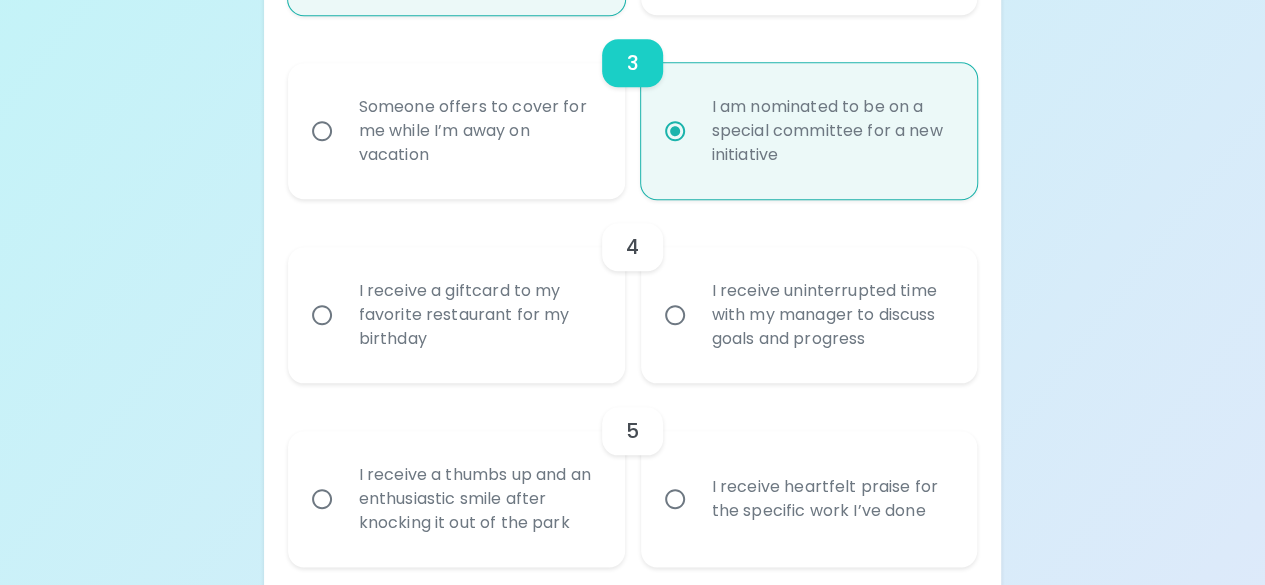 scroll, scrollTop: 857, scrollLeft: 0, axis: vertical 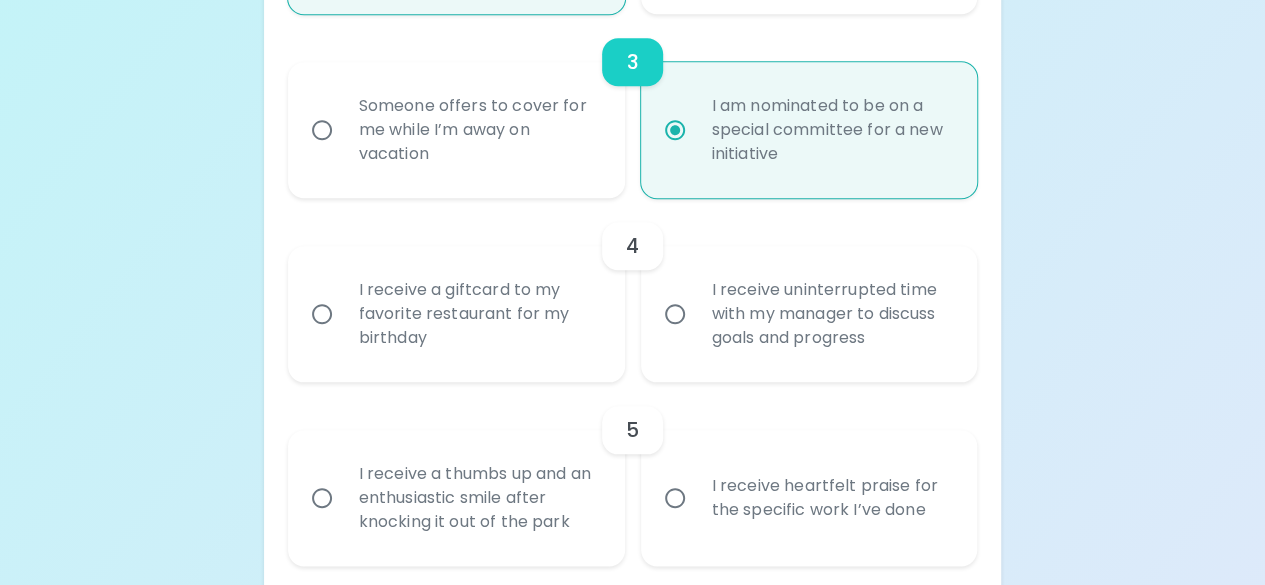 radio on "true" 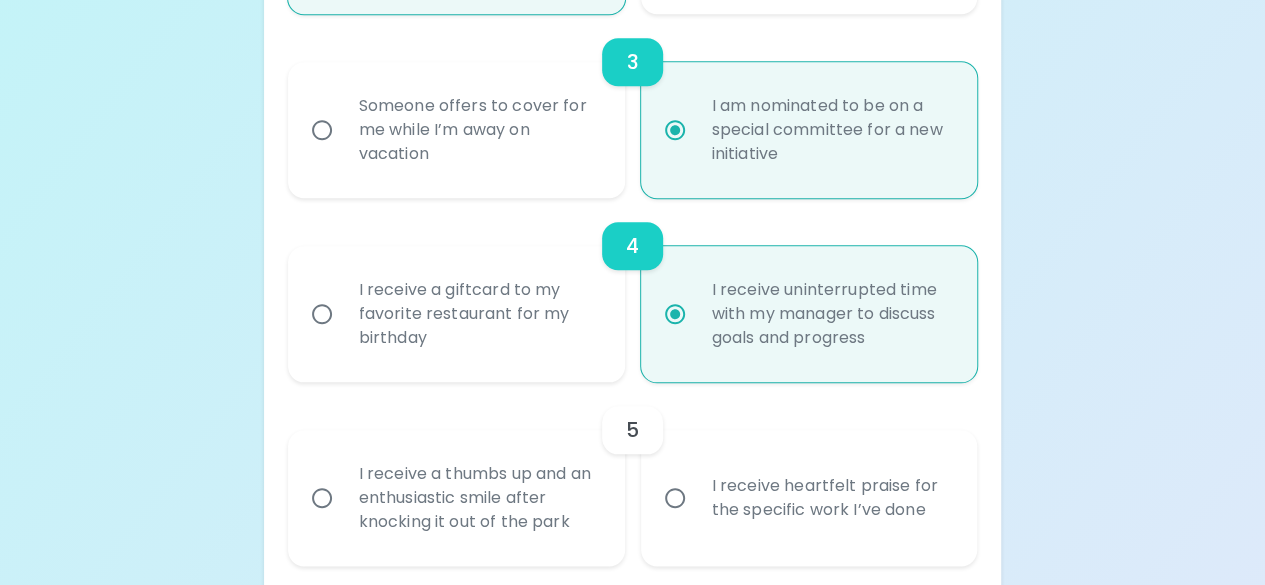 scroll, scrollTop: 1017, scrollLeft: 0, axis: vertical 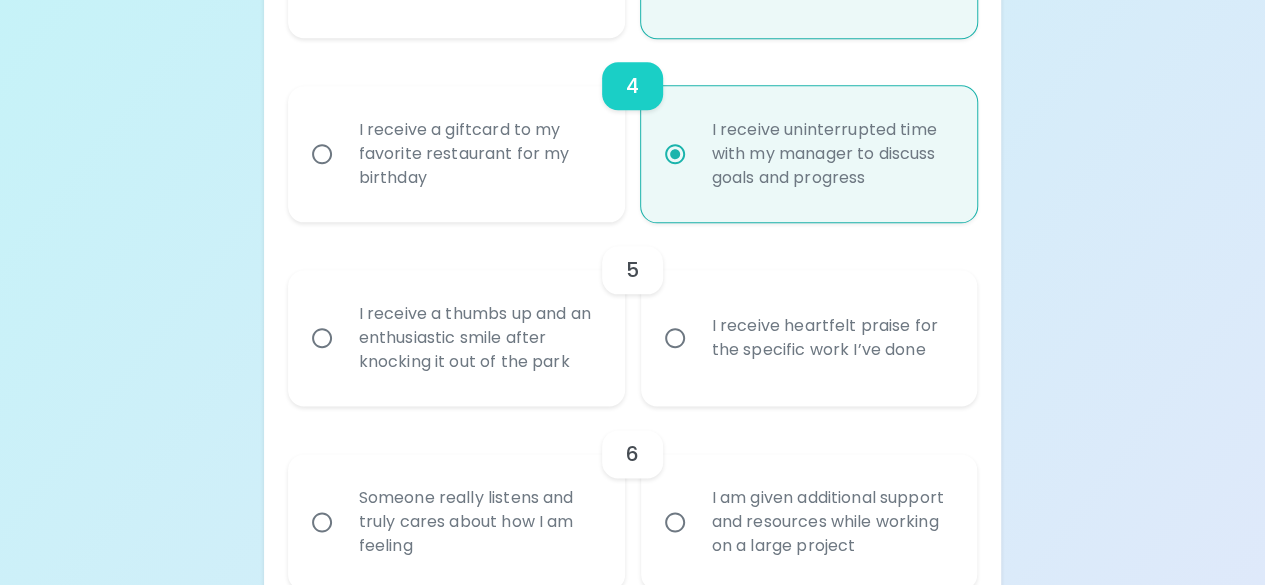 radio on "true" 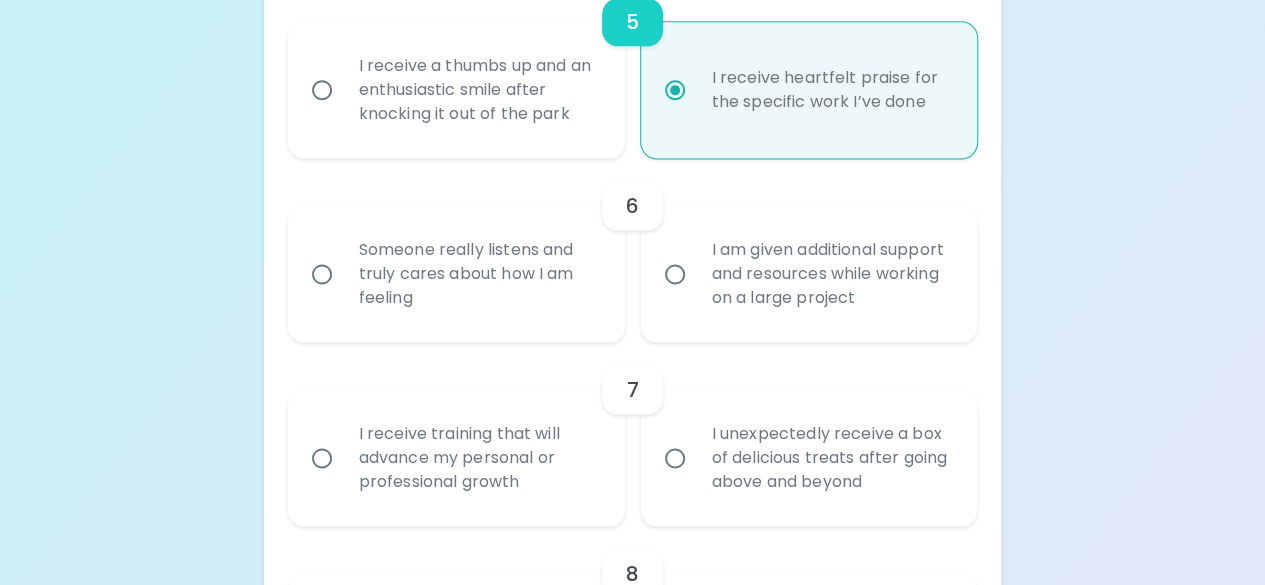 scroll, scrollTop: 1266, scrollLeft: 0, axis: vertical 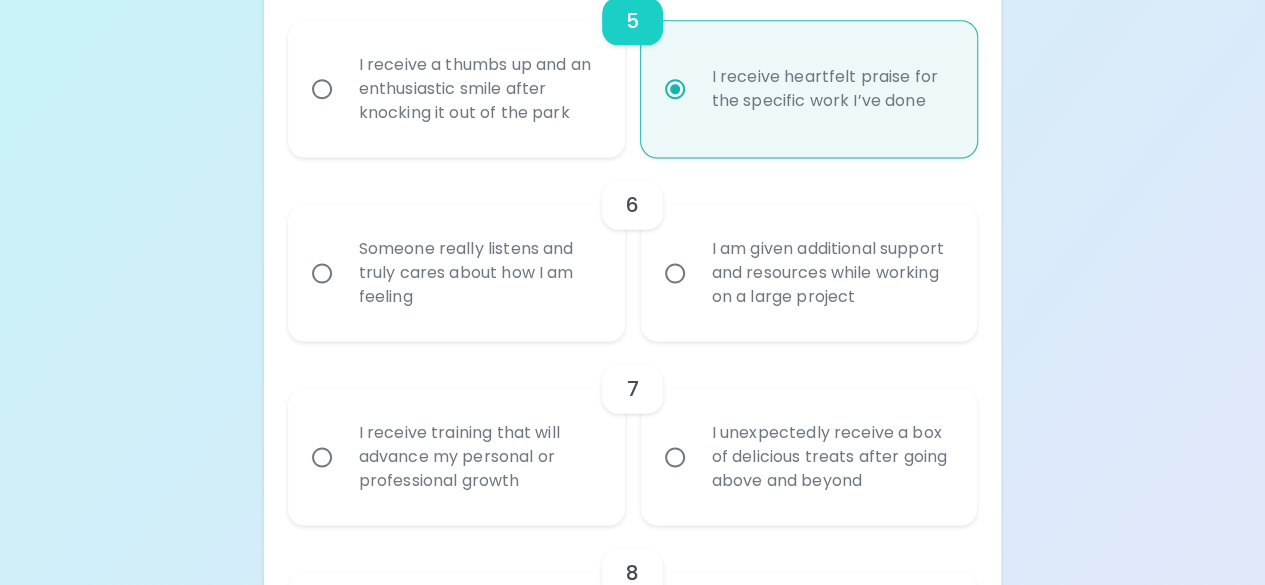 radio on "true" 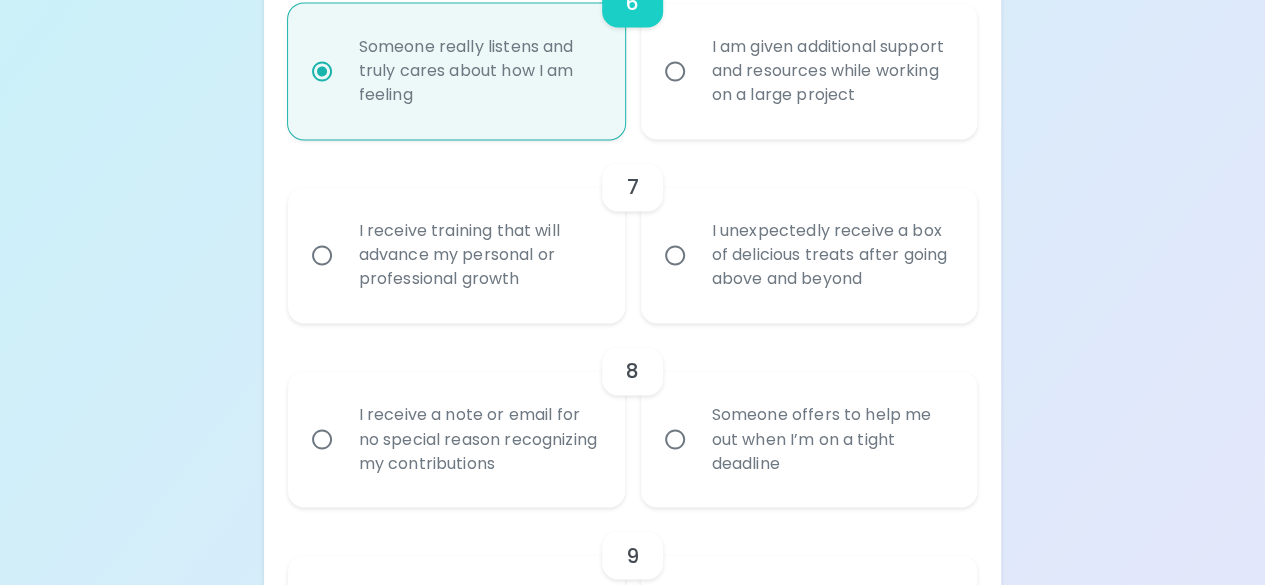 scroll, scrollTop: 1469, scrollLeft: 0, axis: vertical 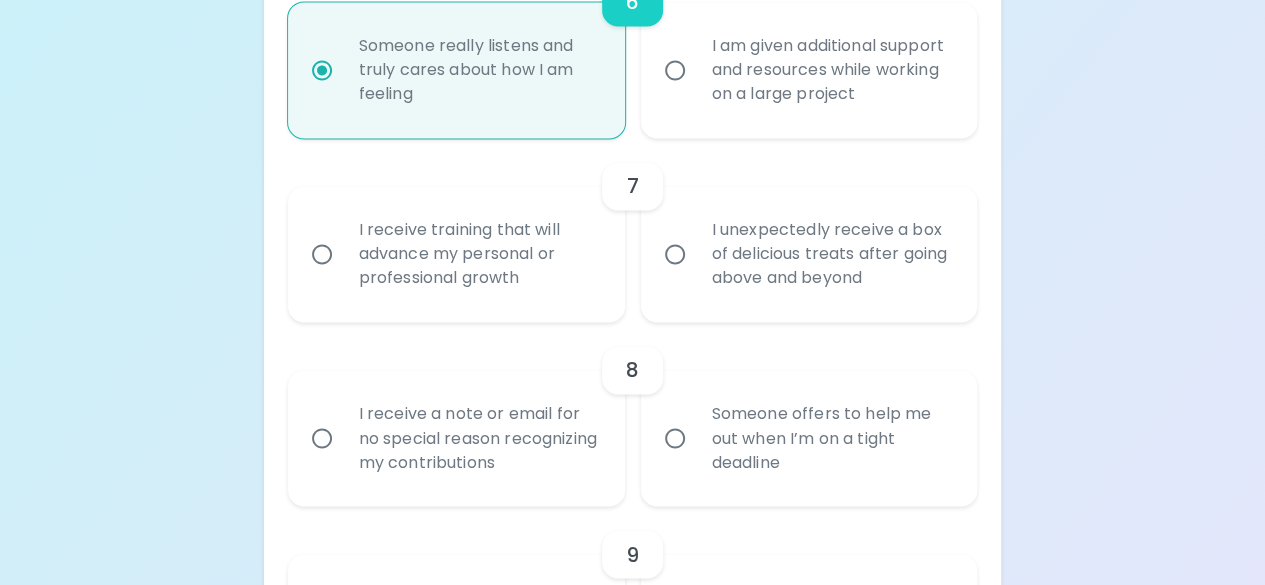 radio on "true" 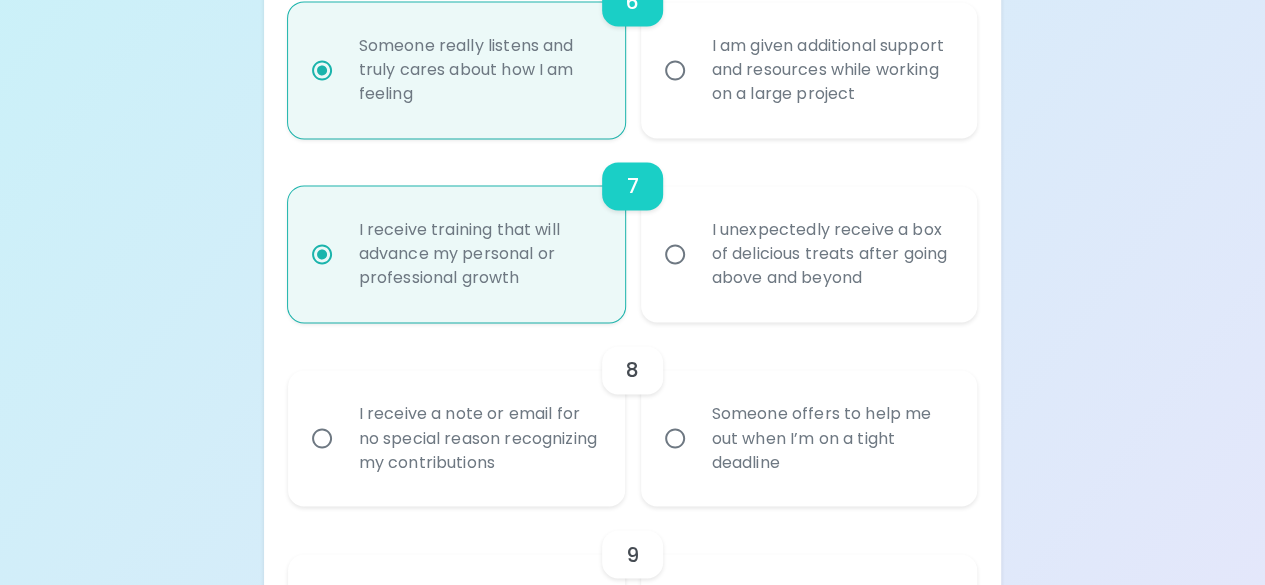 scroll, scrollTop: 1629, scrollLeft: 0, axis: vertical 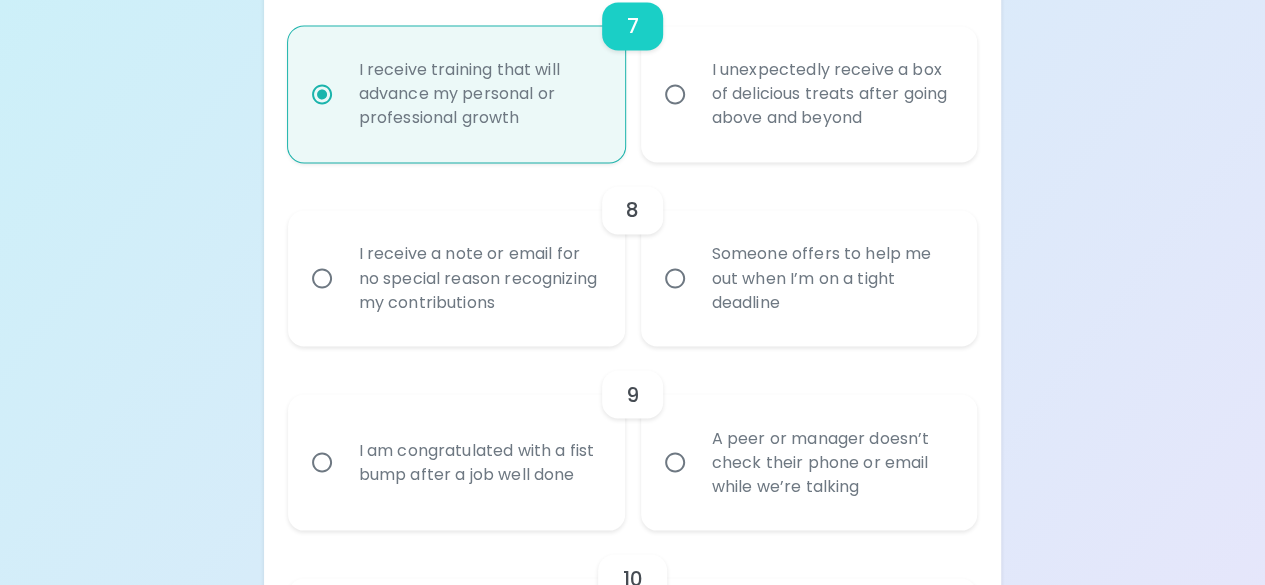 radio on "true" 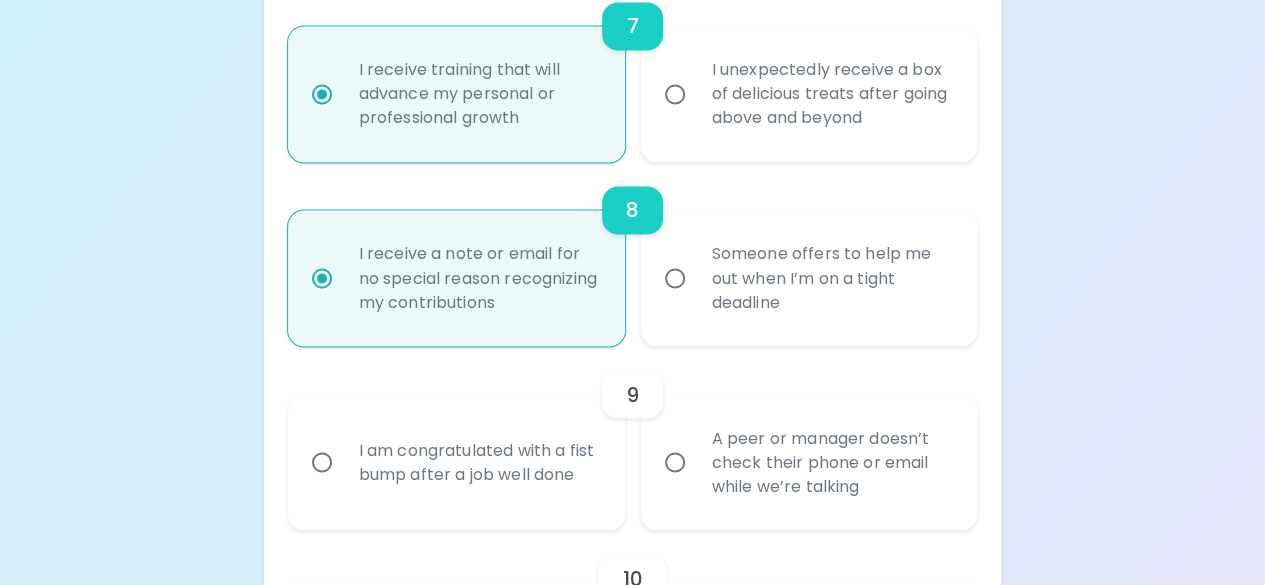 scroll, scrollTop: 1789, scrollLeft: 0, axis: vertical 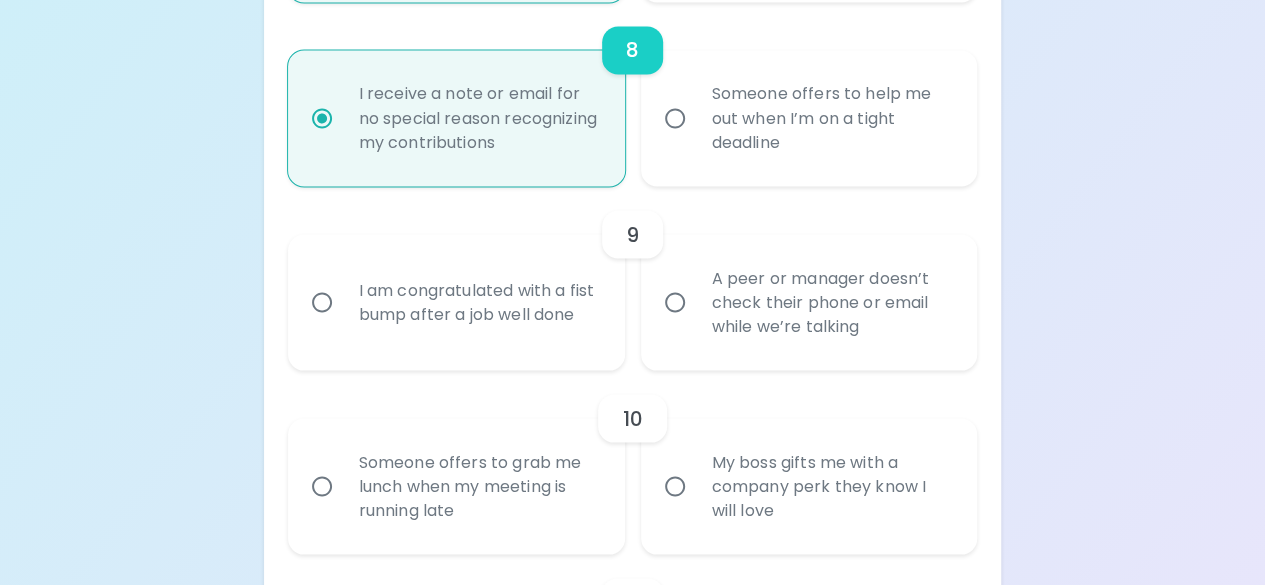 radio on "true" 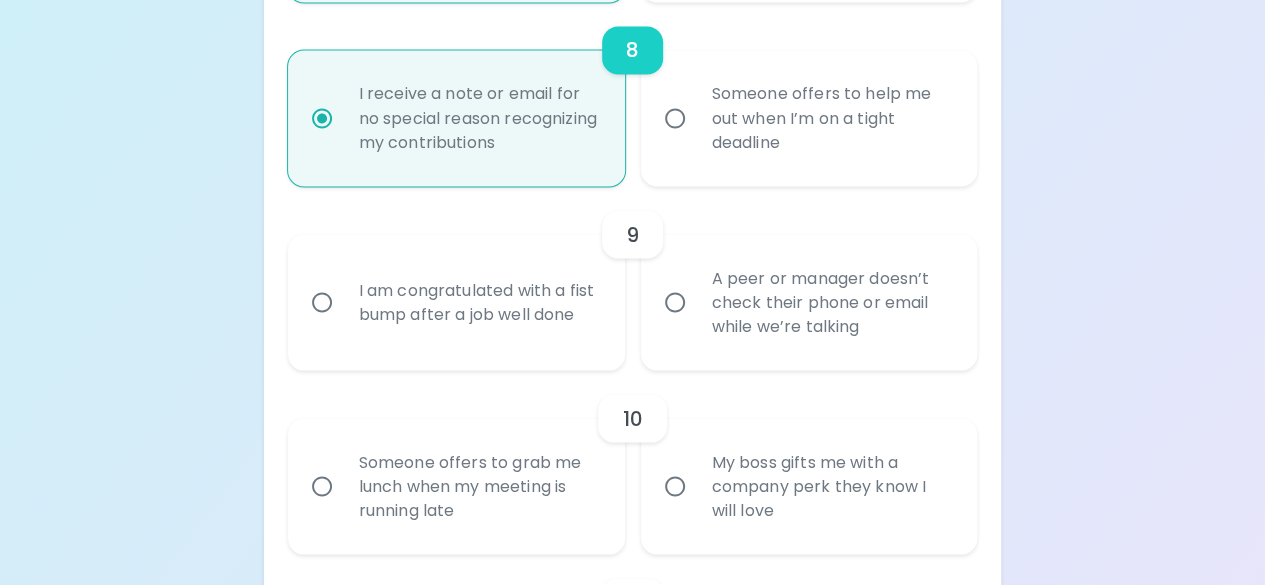 radio on "false" 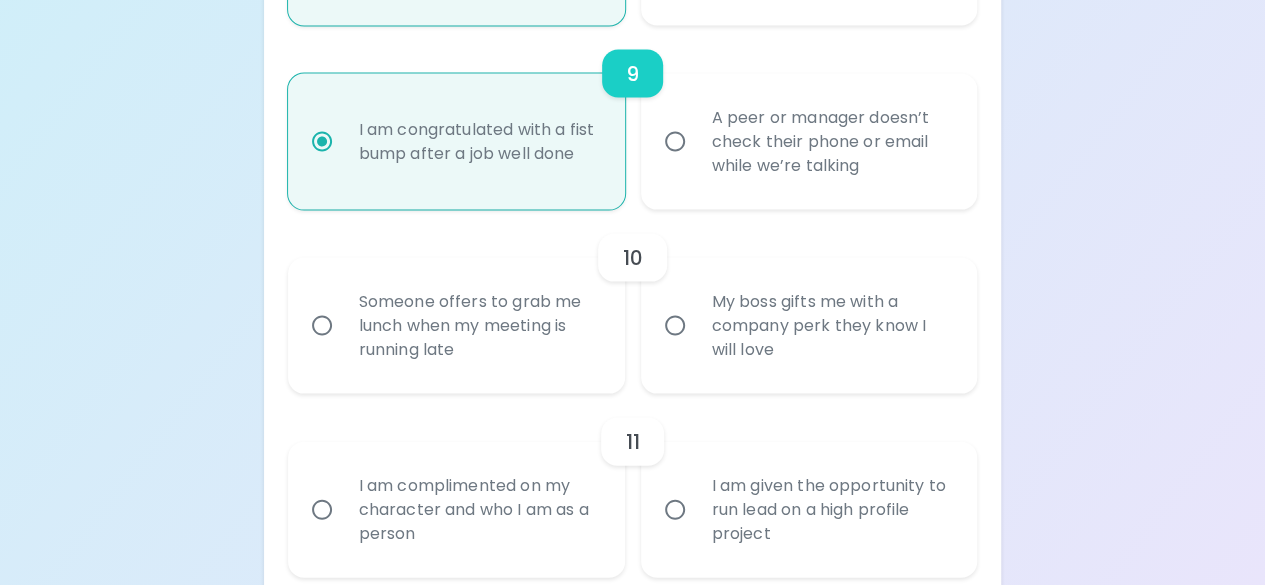 radio on "true" 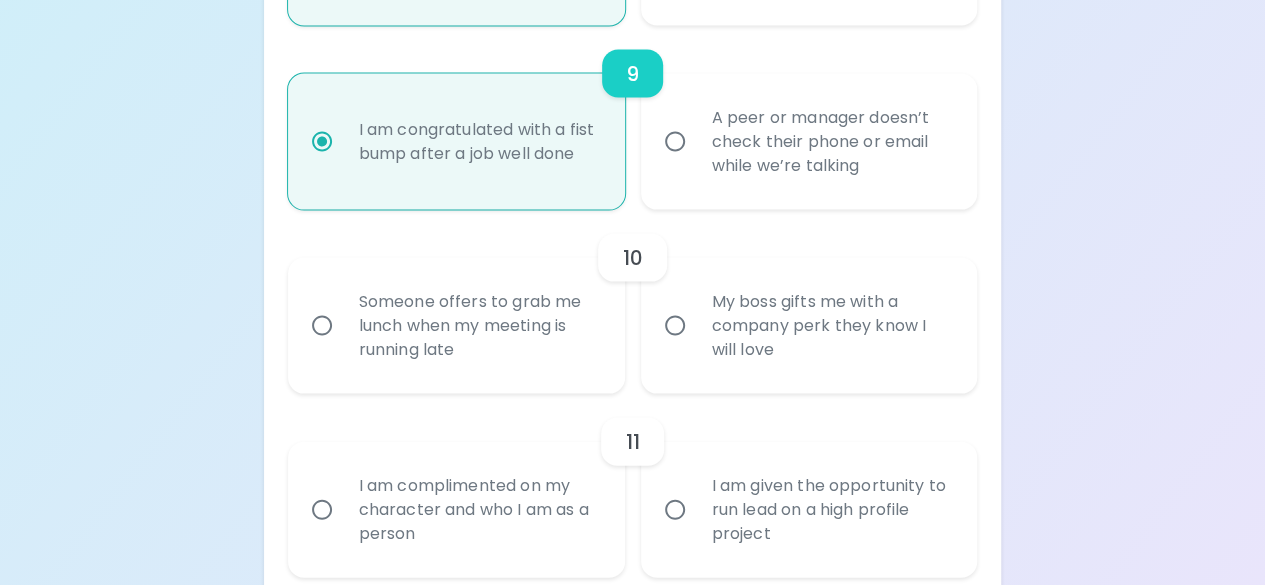 radio on "false" 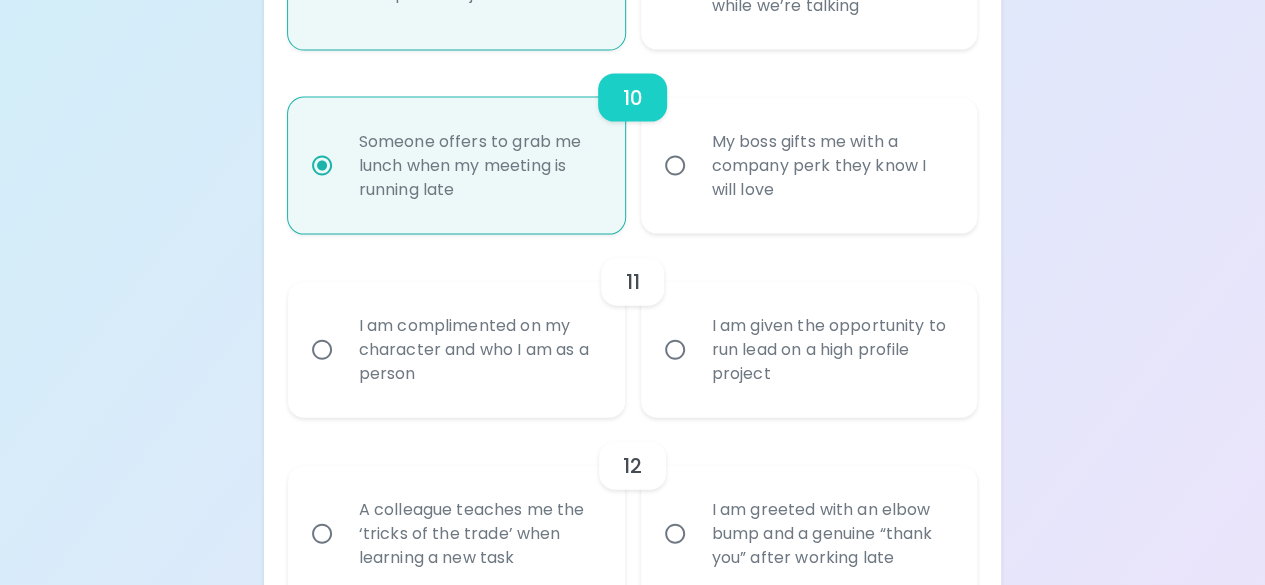 radio on "true" 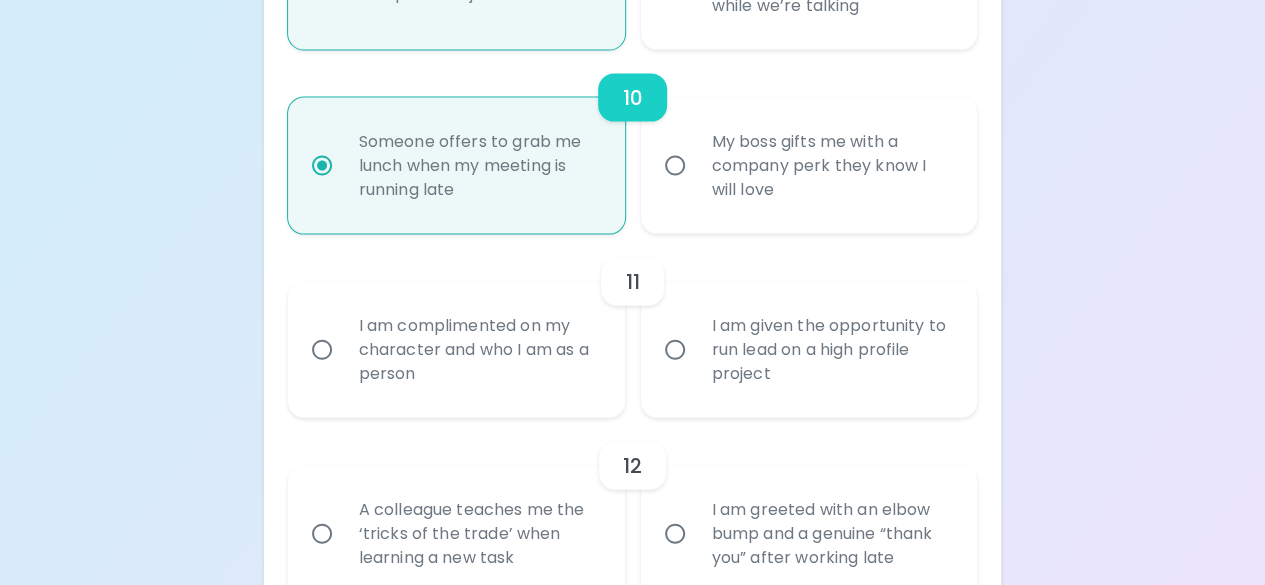 radio on "false" 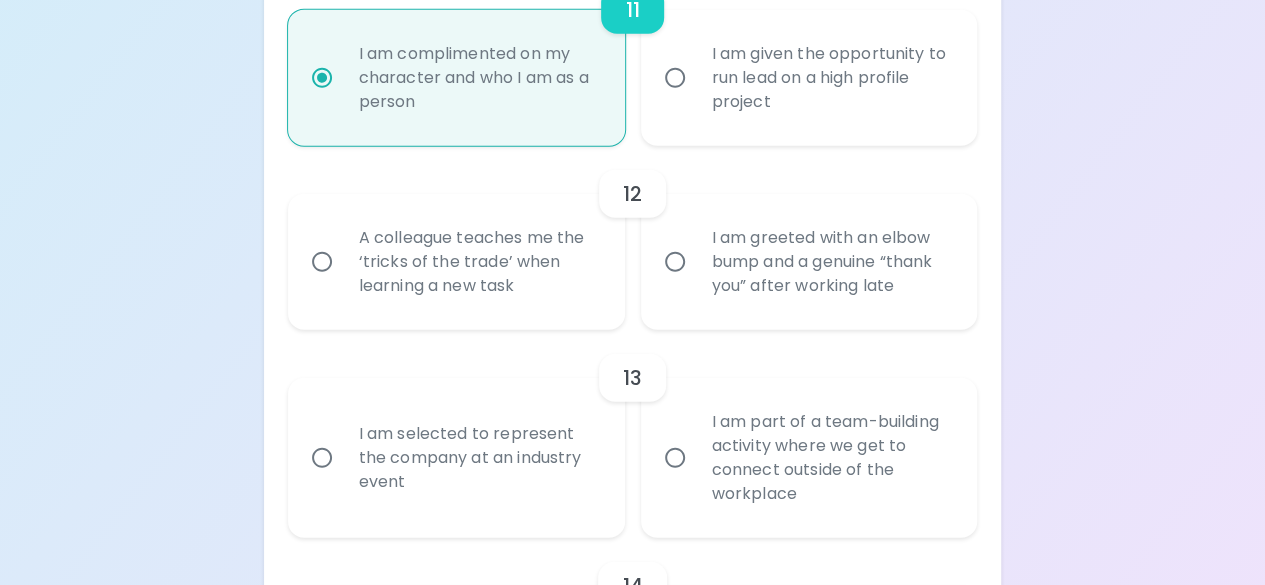 scroll, scrollTop: 2384, scrollLeft: 0, axis: vertical 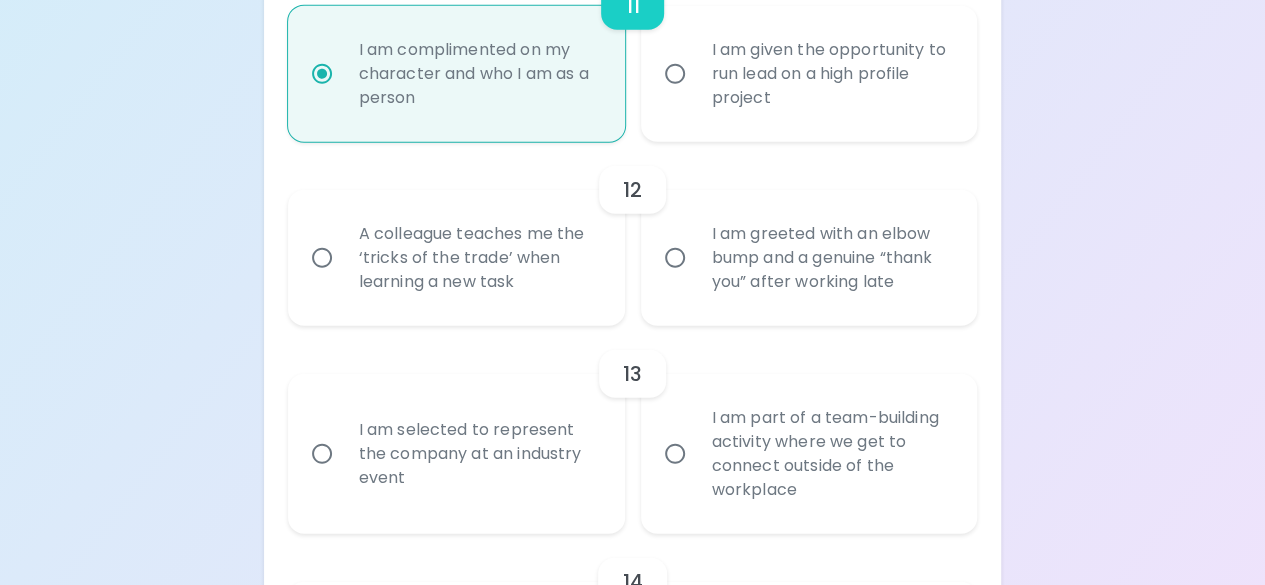 radio on "true" 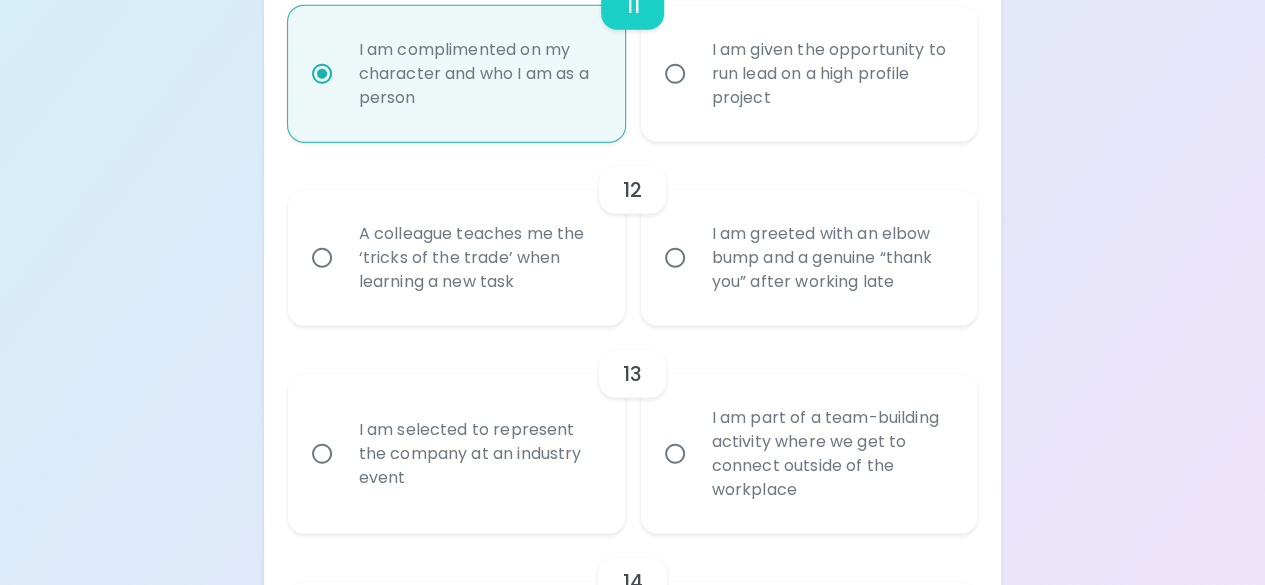 scroll, scrollTop: 2545, scrollLeft: 0, axis: vertical 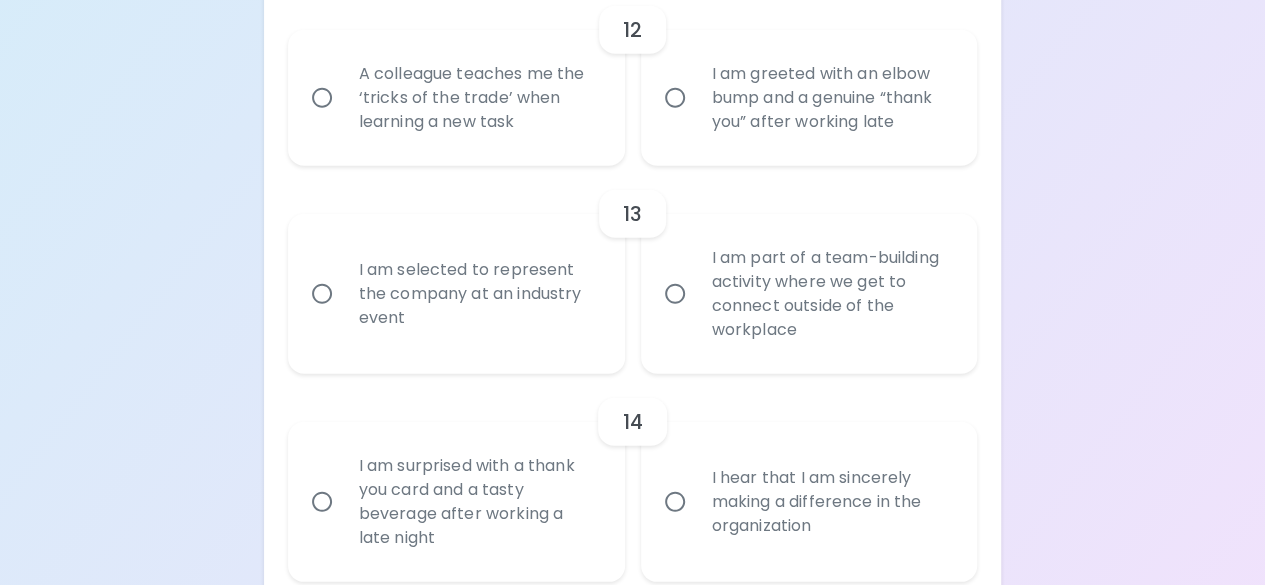 radio on "false" 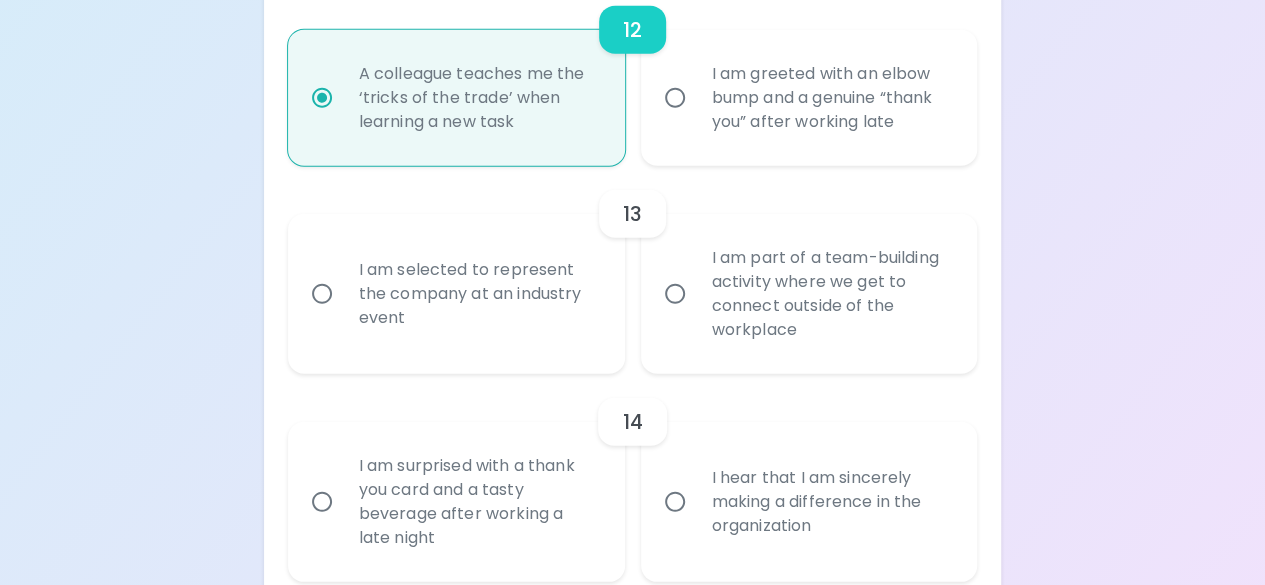 radio on "true" 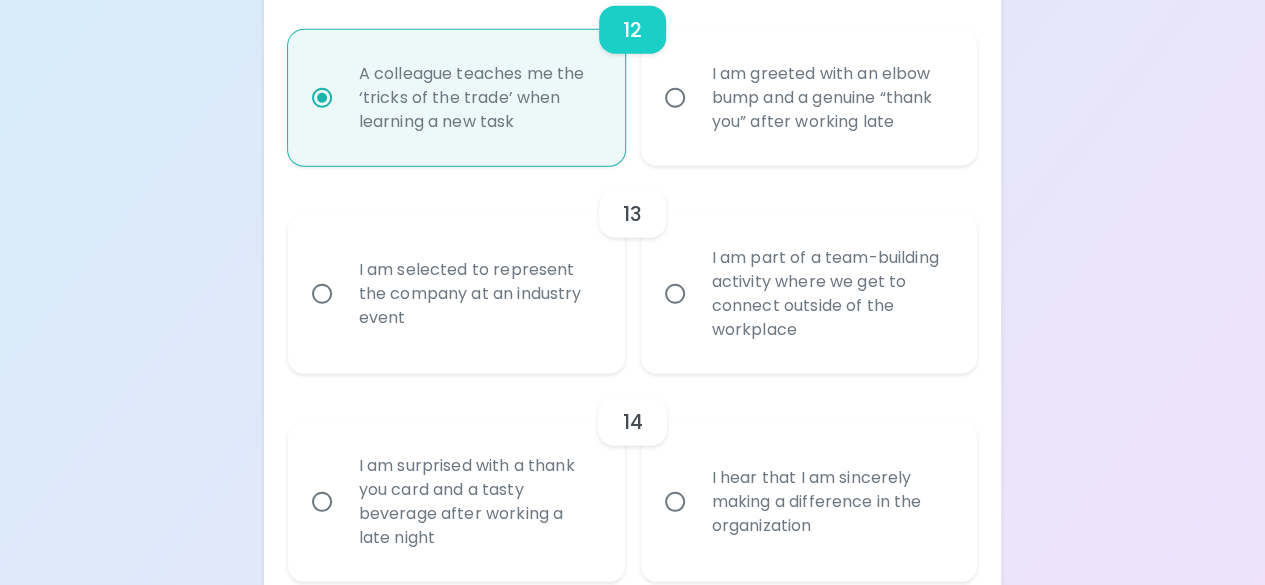 radio on "false" 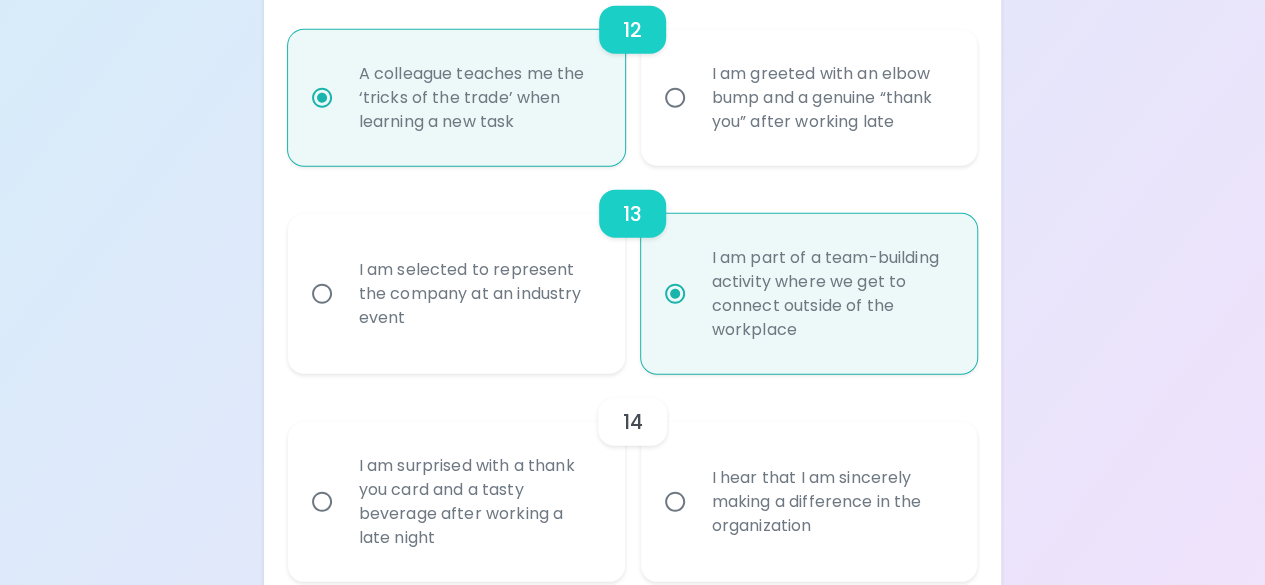 scroll, scrollTop: 2705, scrollLeft: 0, axis: vertical 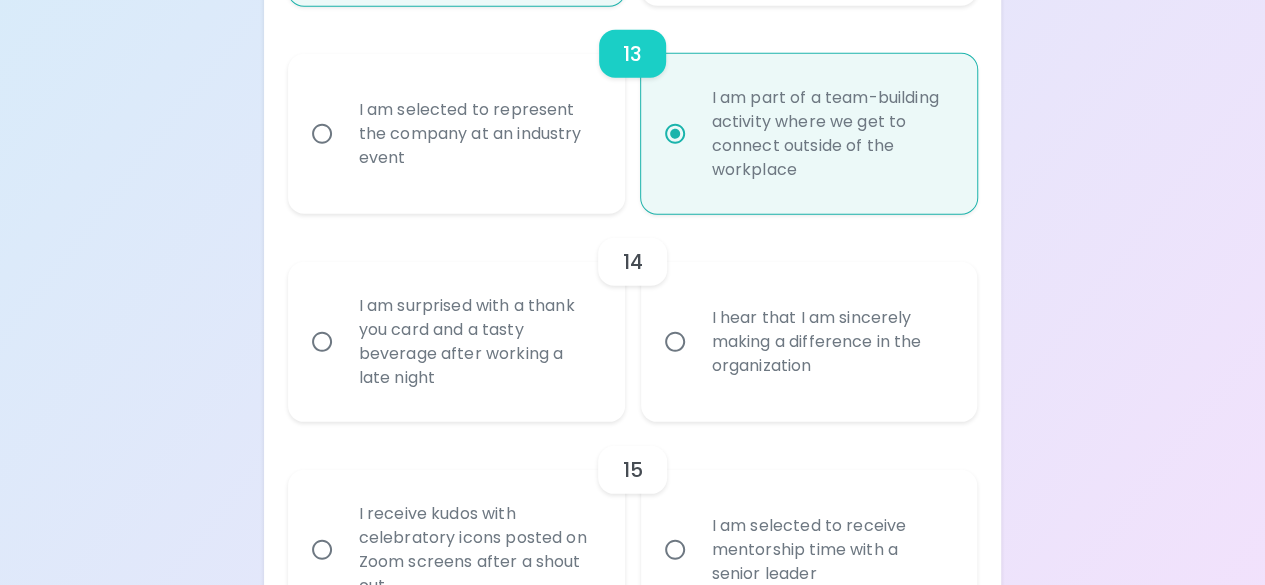 radio on "true" 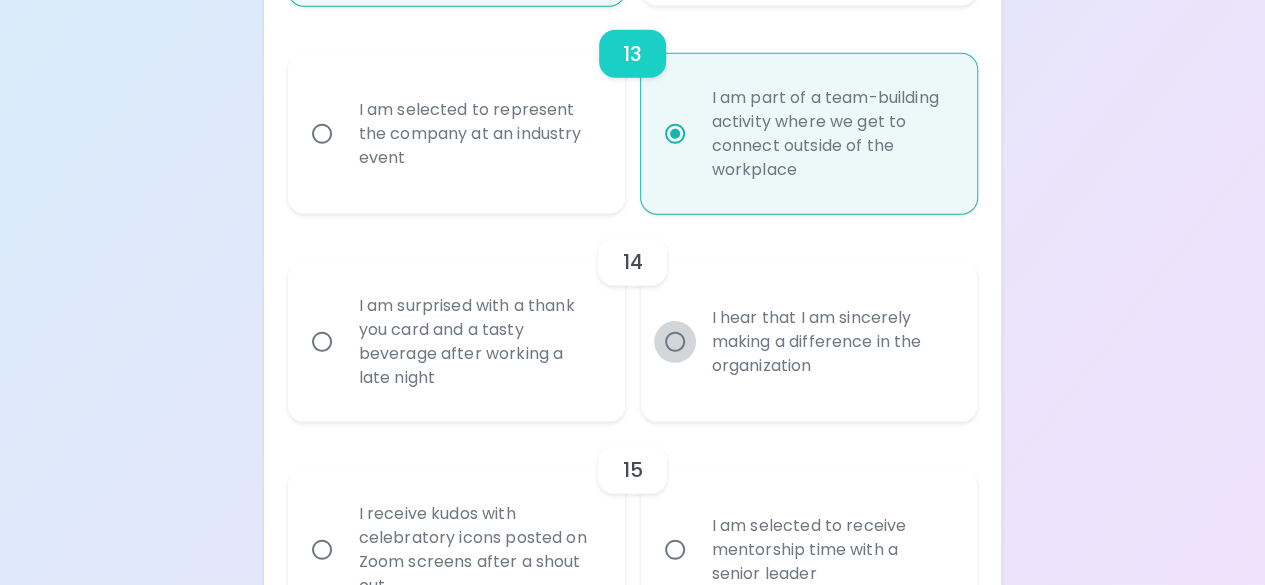 click on "I hear that I am sincerely making a difference in the organization" at bounding box center (675, 342) 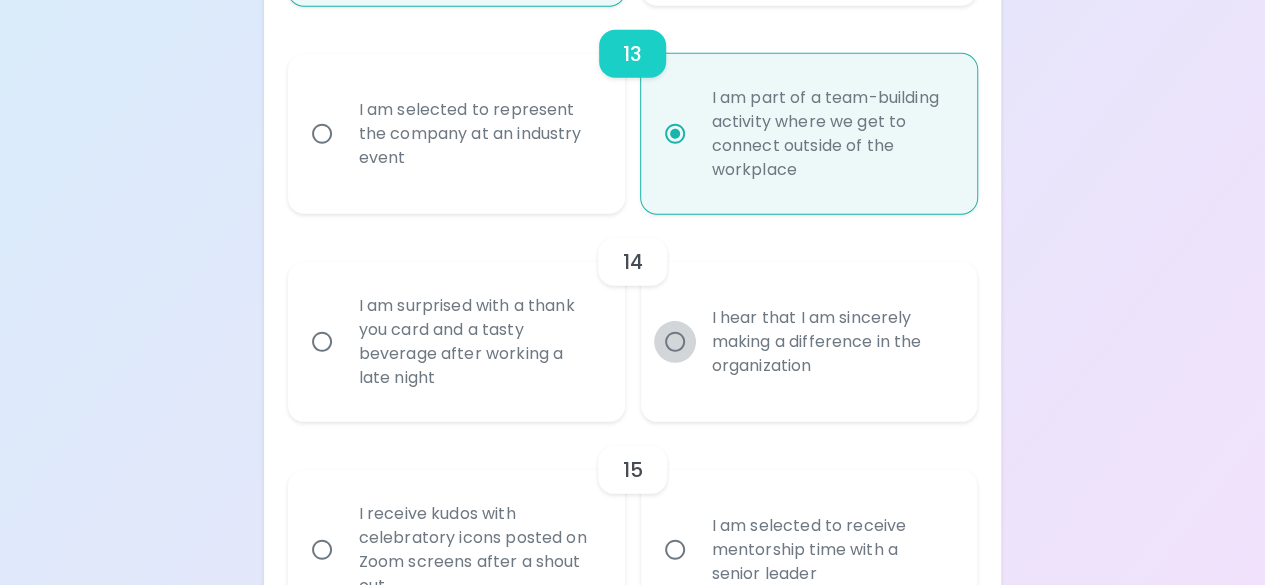 radio on "false" 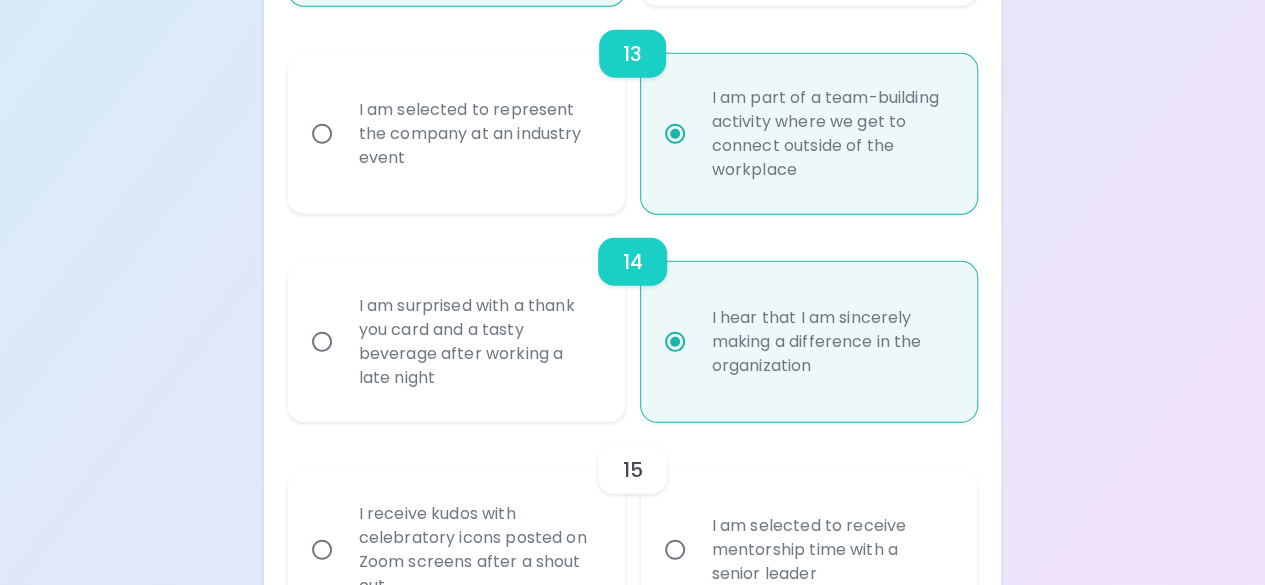 scroll, scrollTop: 2847, scrollLeft: 0, axis: vertical 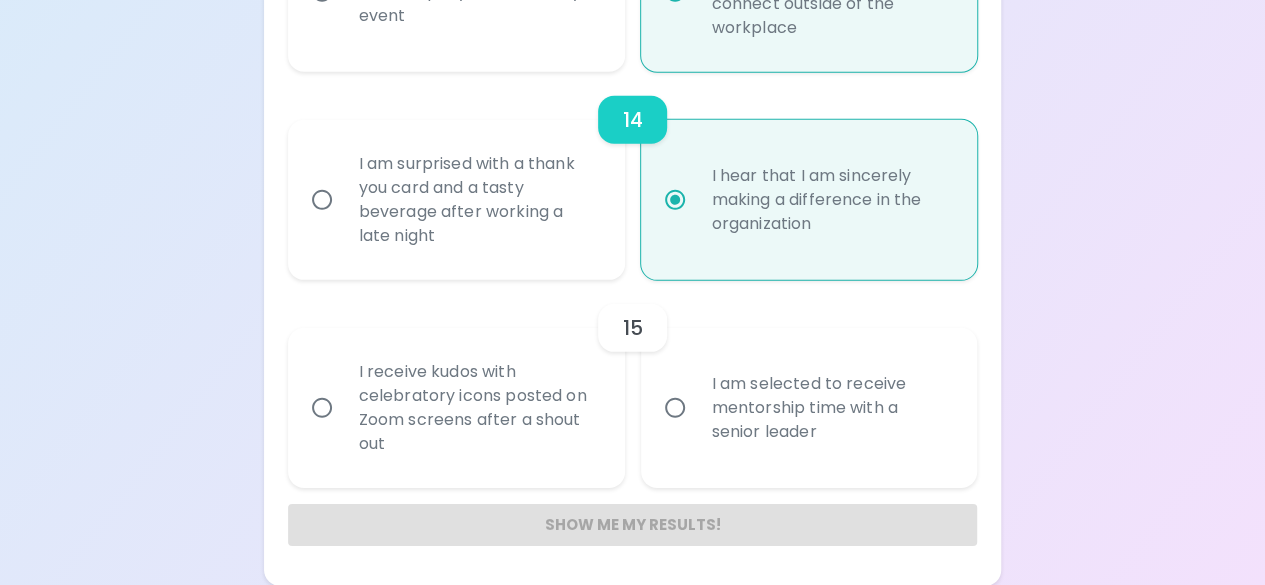 radio on "true" 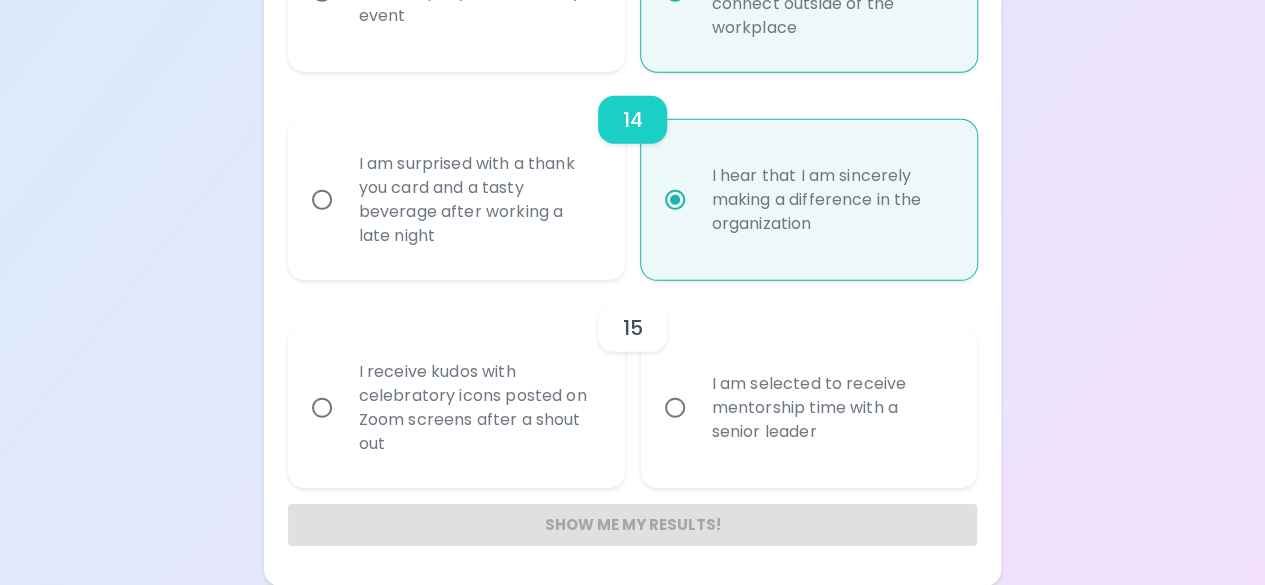 radio on "false" 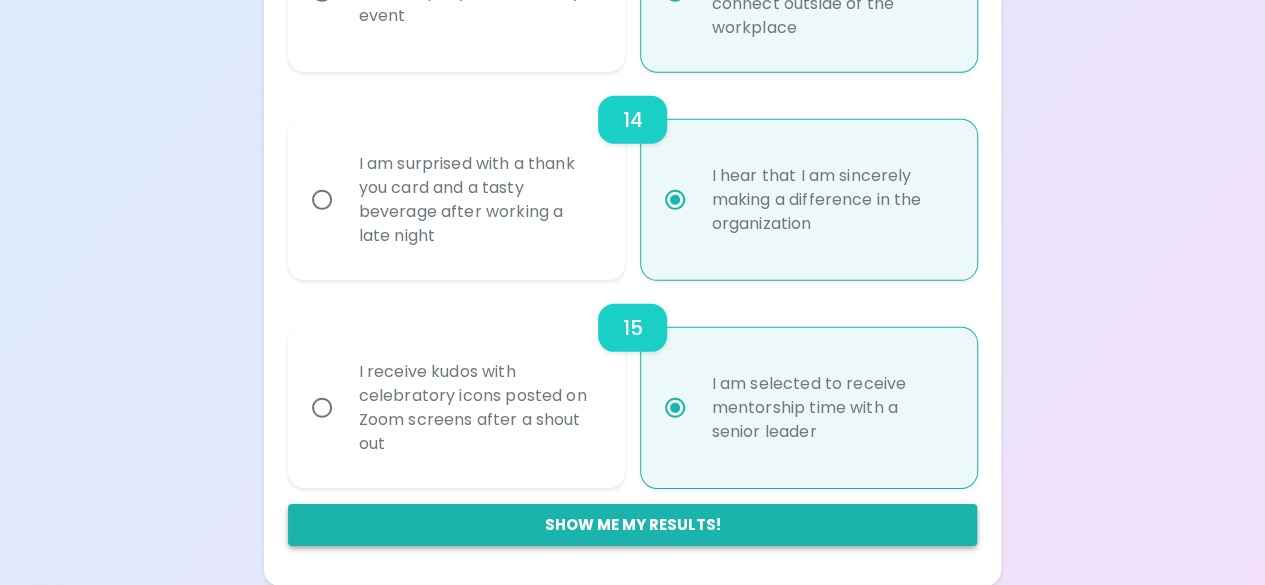 radio on "true" 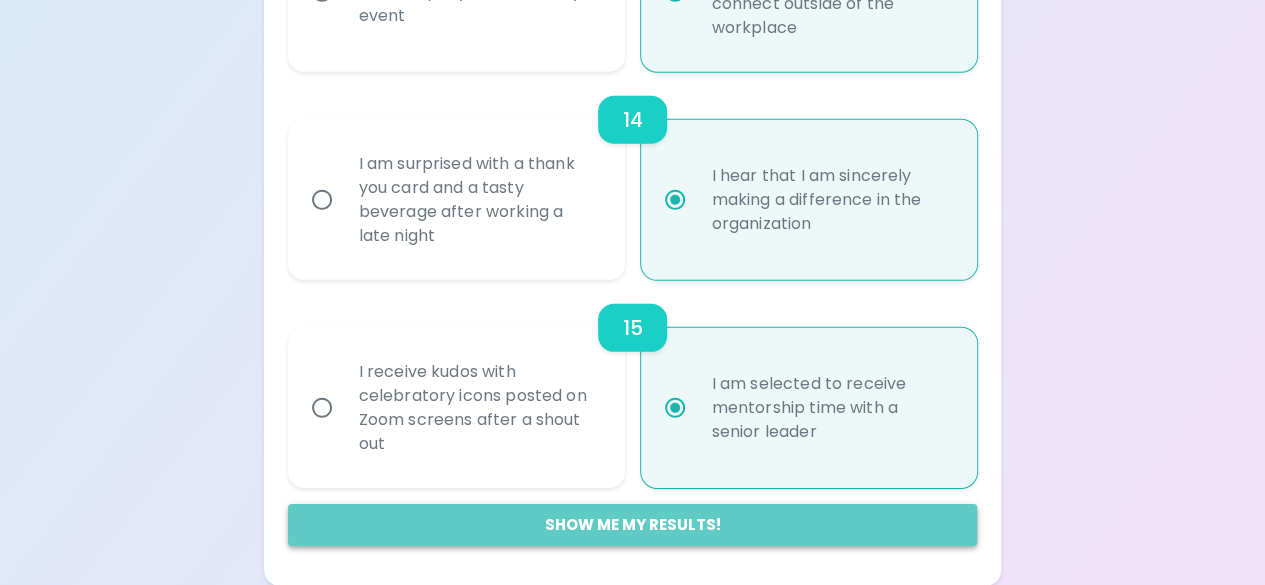 click on "Show me my results!" at bounding box center [633, 525] 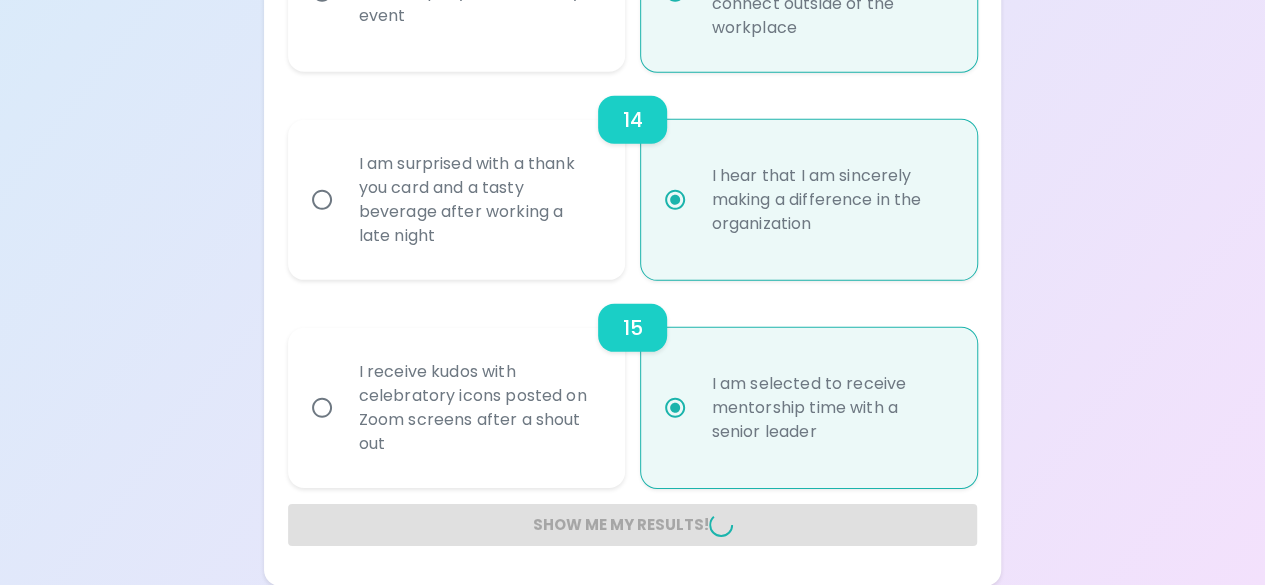 radio on "false" 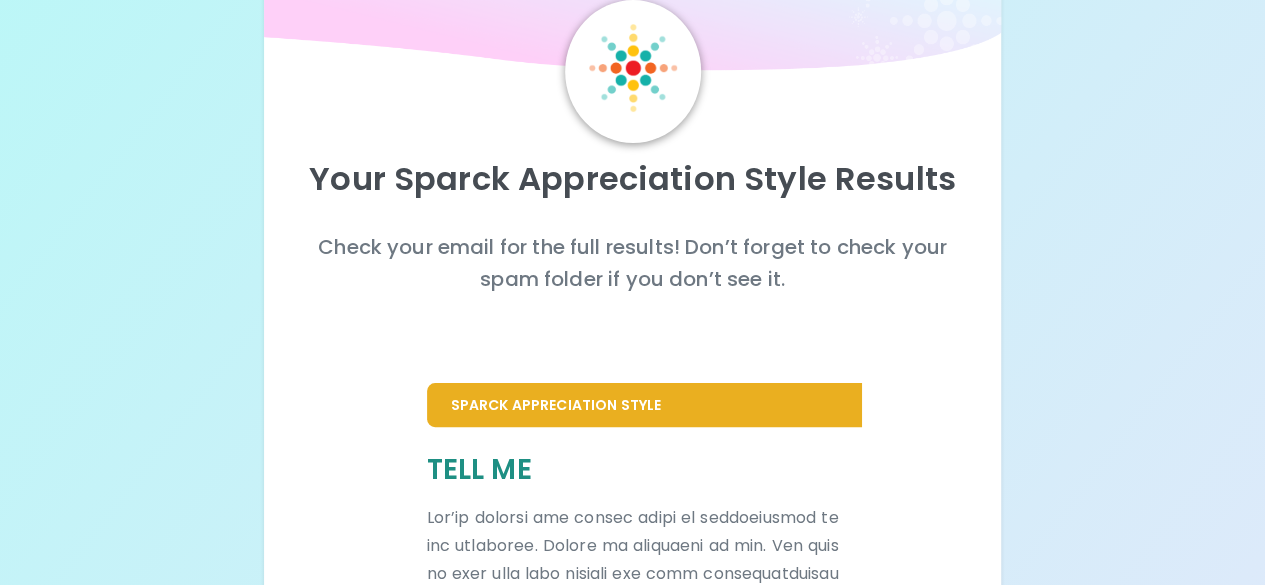 scroll, scrollTop: 0, scrollLeft: 0, axis: both 